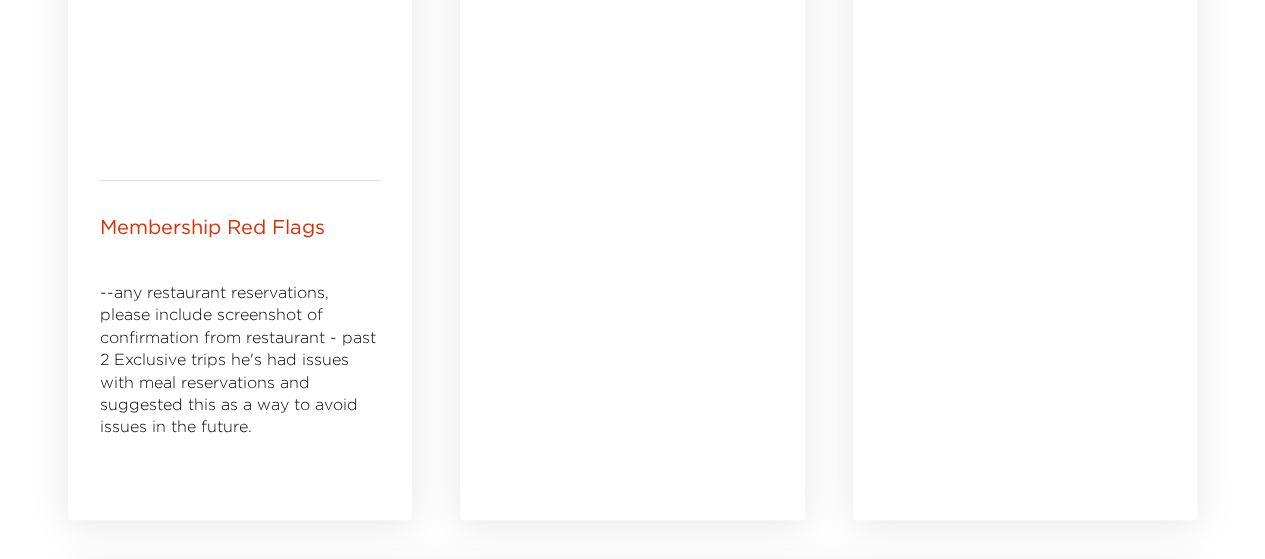scroll, scrollTop: 1700, scrollLeft: 0, axis: vertical 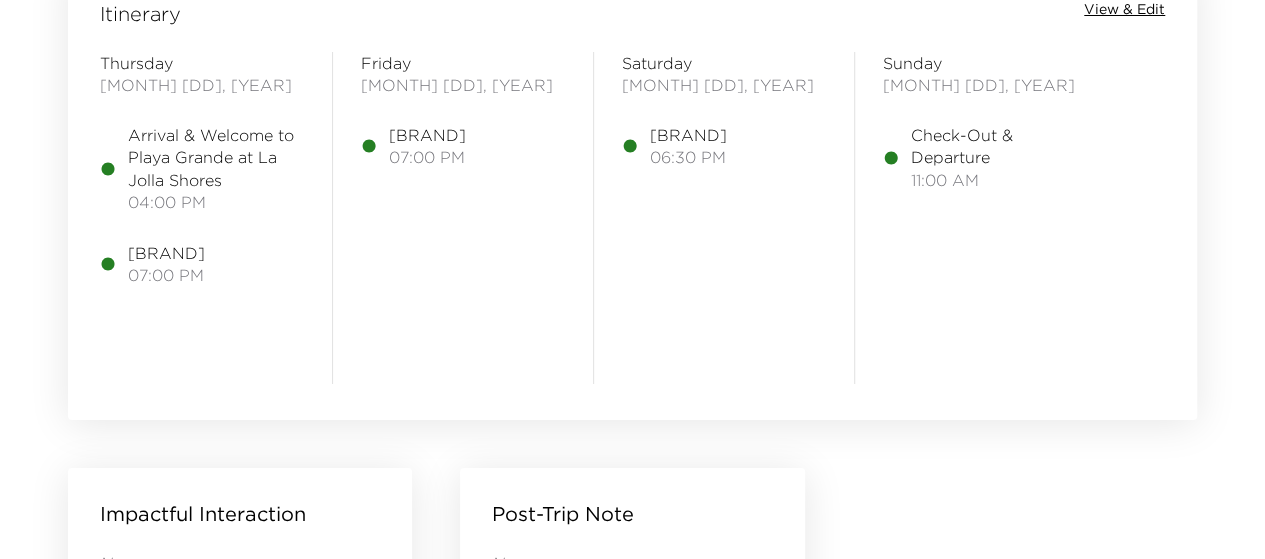 click on "View & Edit" at bounding box center [1124, 10] 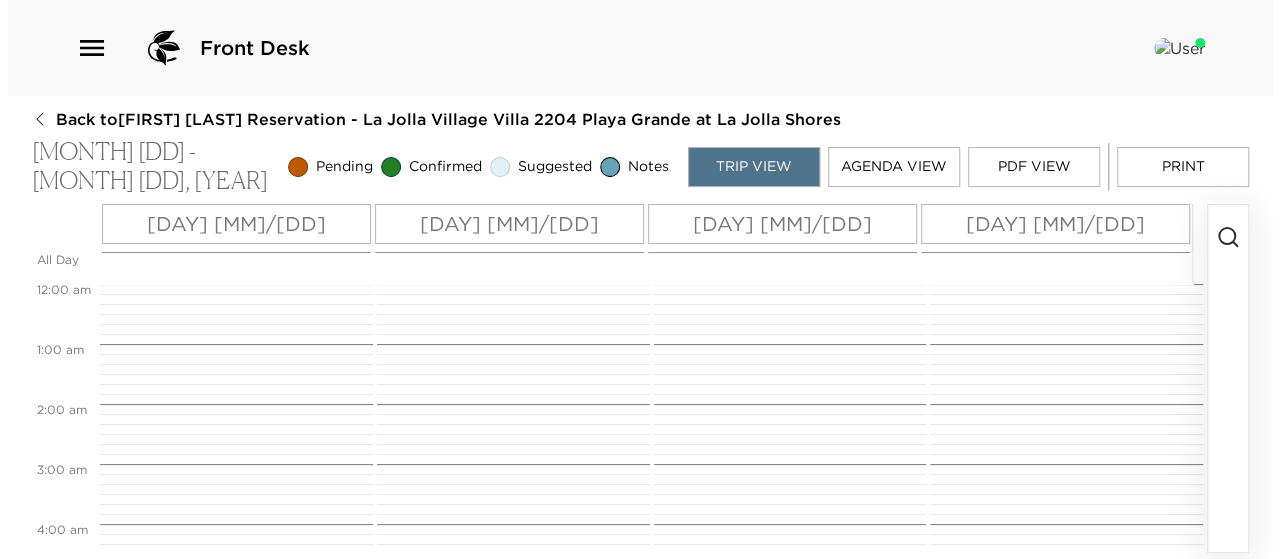 scroll, scrollTop: 0, scrollLeft: 0, axis: both 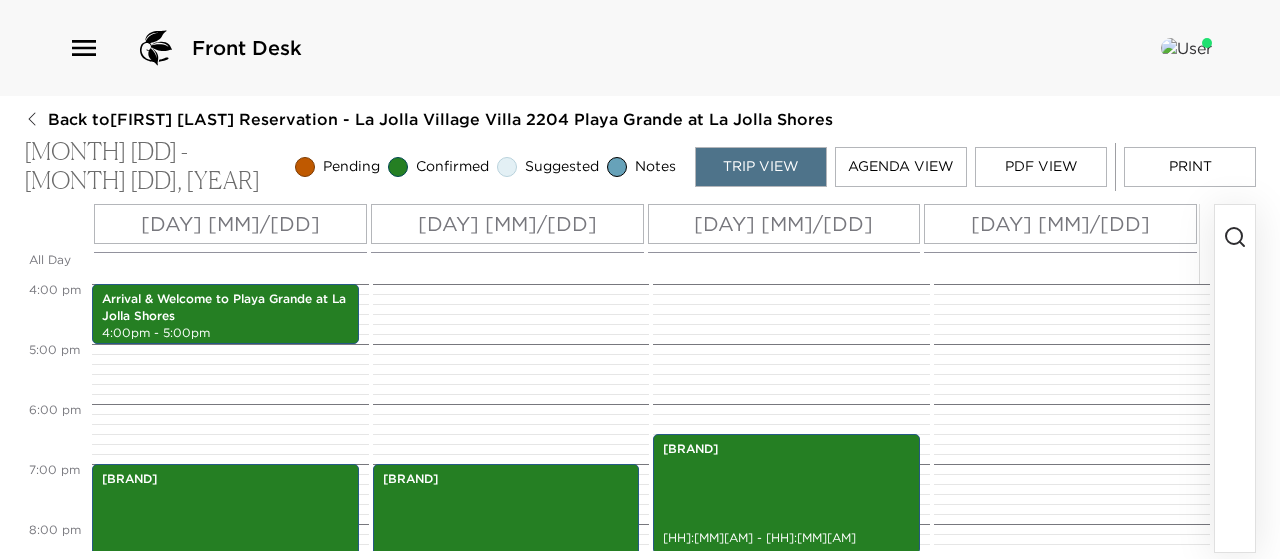 click on "[DAY] [MM]/[DD]" at bounding box center [230, 224] 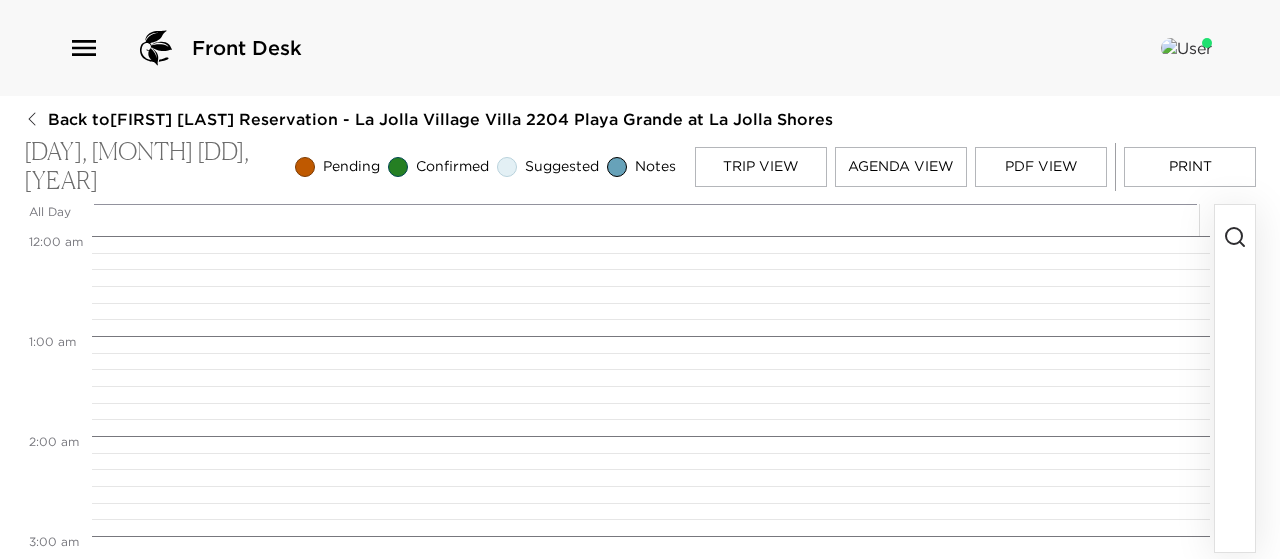 scroll, scrollTop: 1900, scrollLeft: 0, axis: vertical 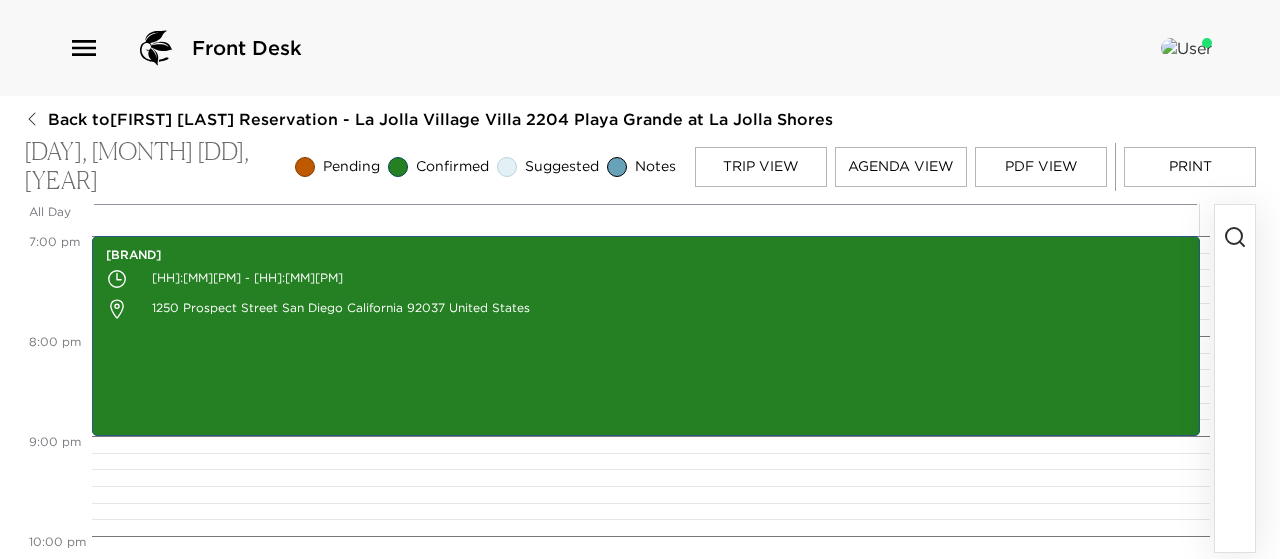 click on "Trip View" at bounding box center [761, 167] 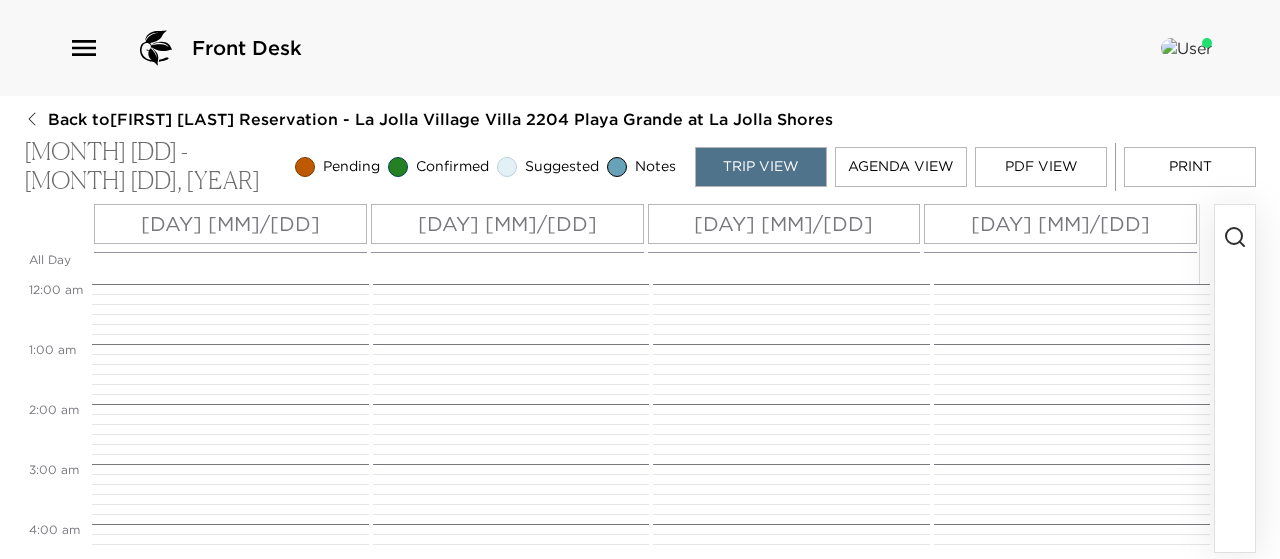 scroll, scrollTop: 960, scrollLeft: 0, axis: vertical 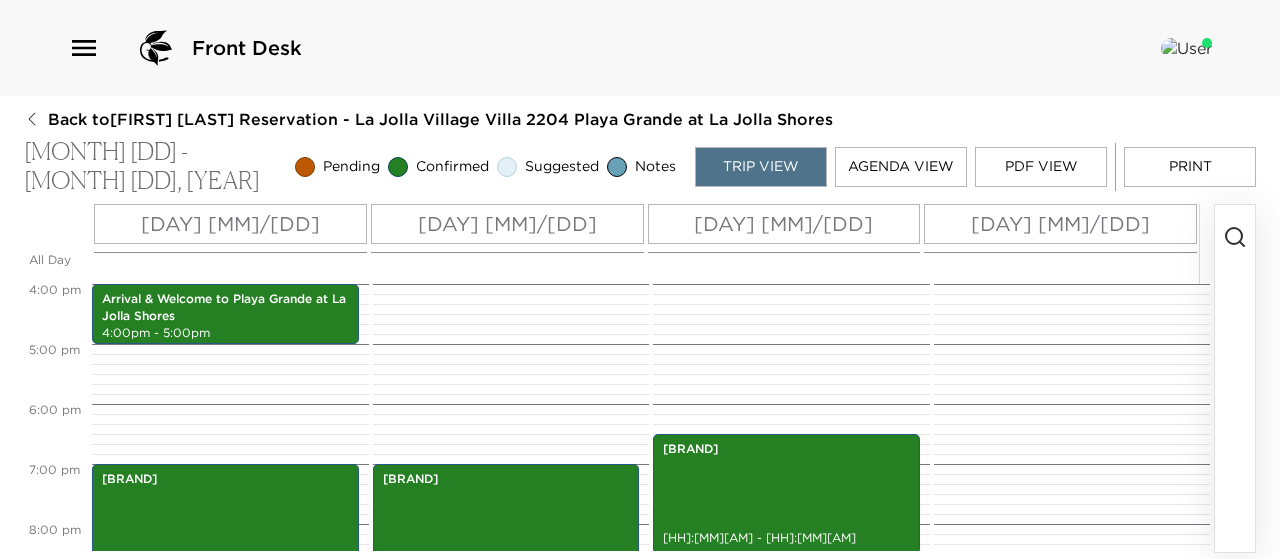 click at bounding box center (1235, 237) 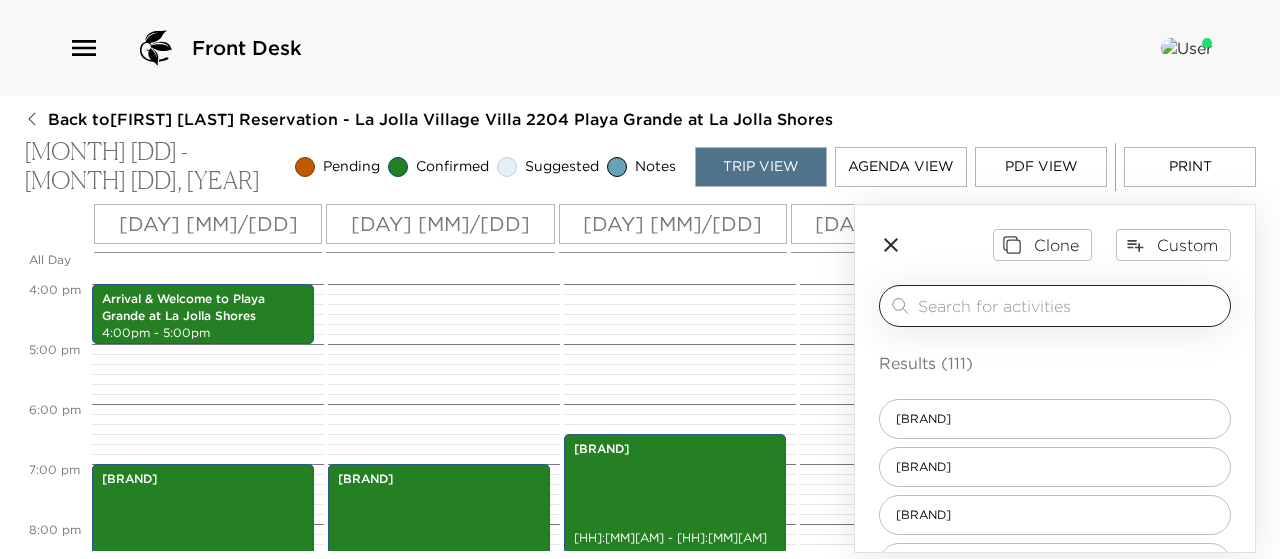 click at bounding box center (1070, 305) 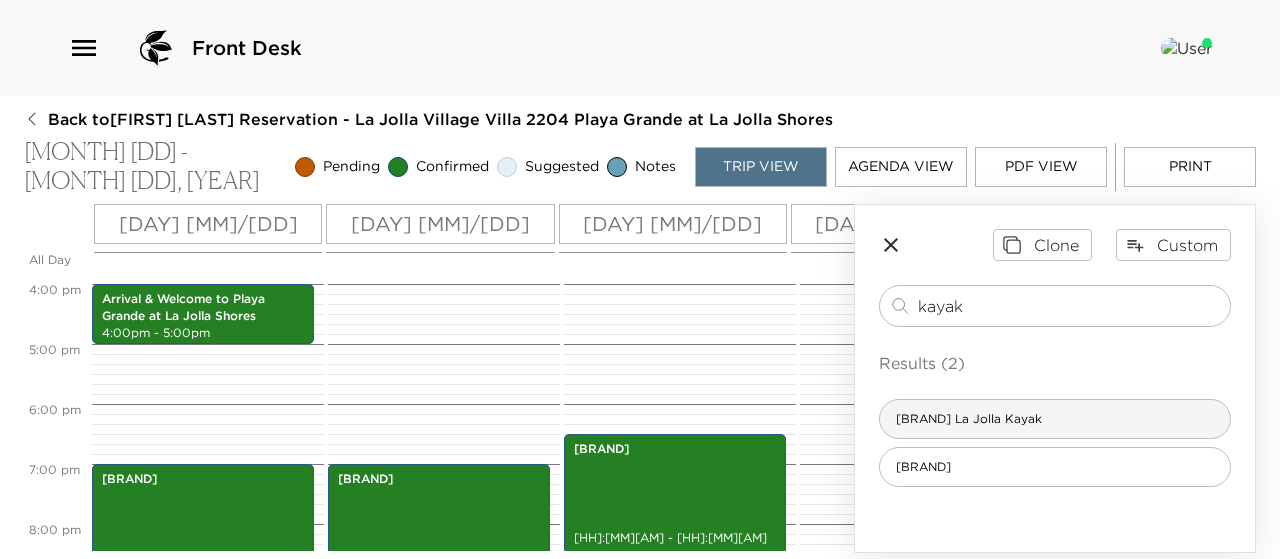type on "kayak" 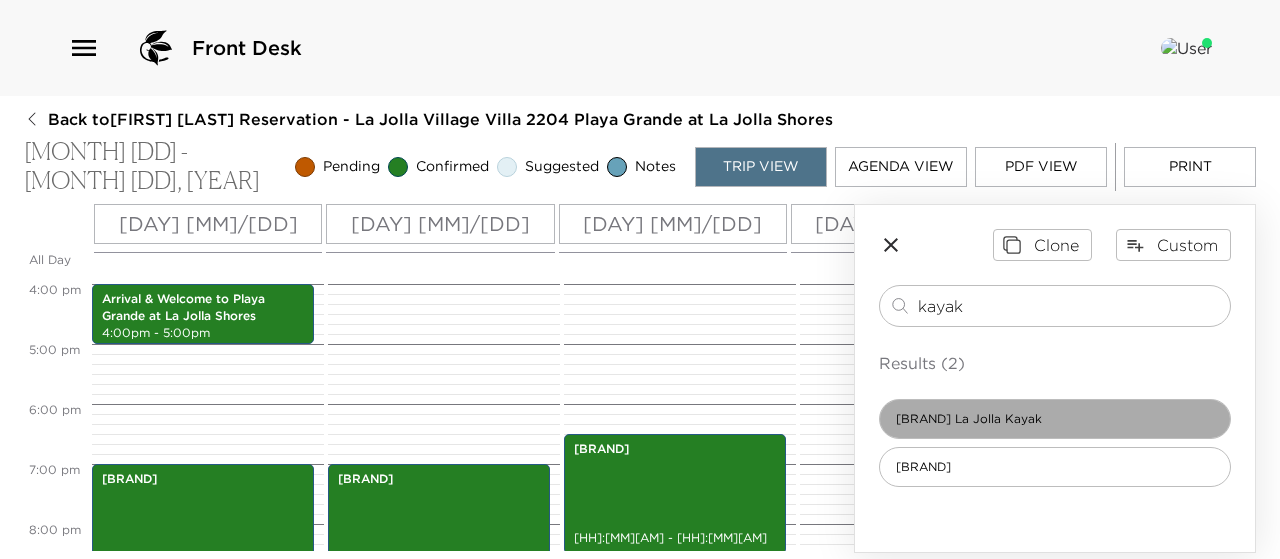 click on "[BRAND] La Jolla Kayak" at bounding box center (1055, 419) 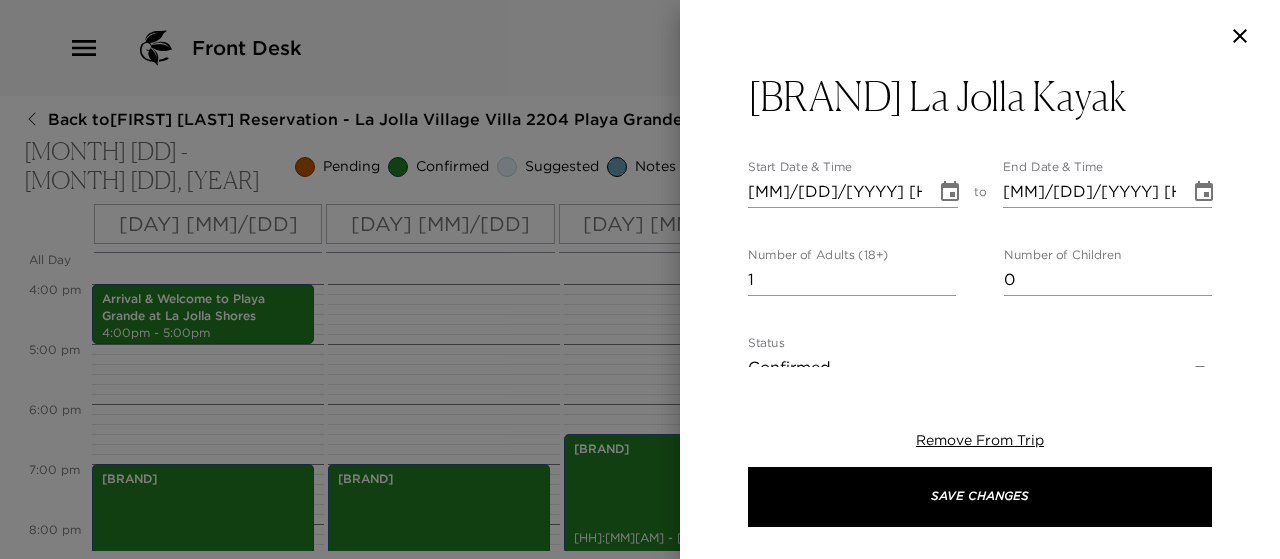 click on "2" at bounding box center (852, 280) 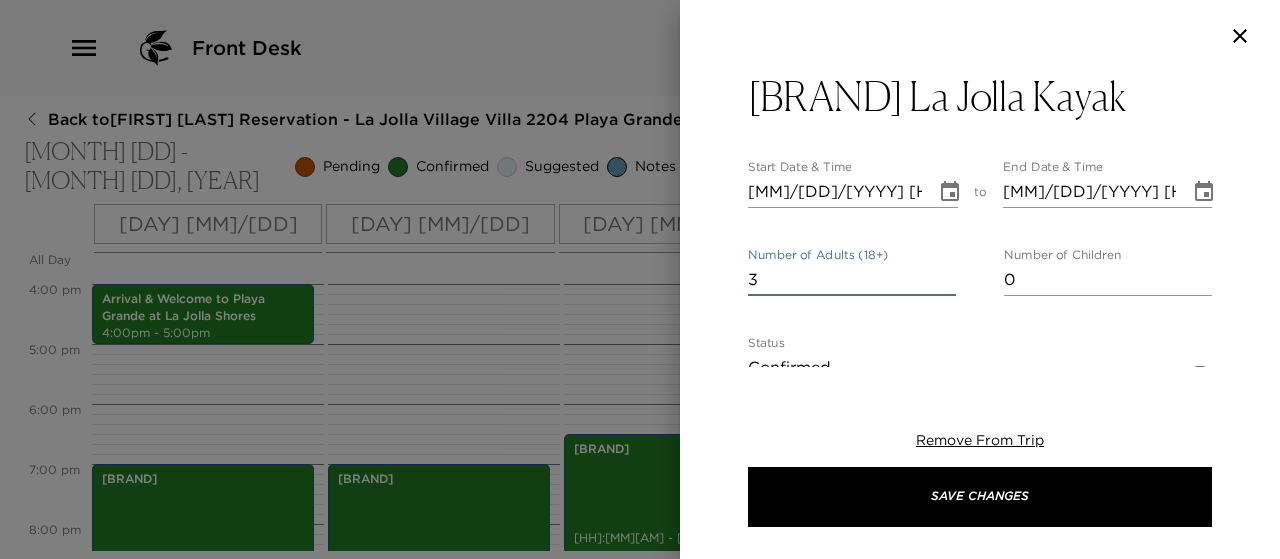 click on "3" at bounding box center (852, 280) 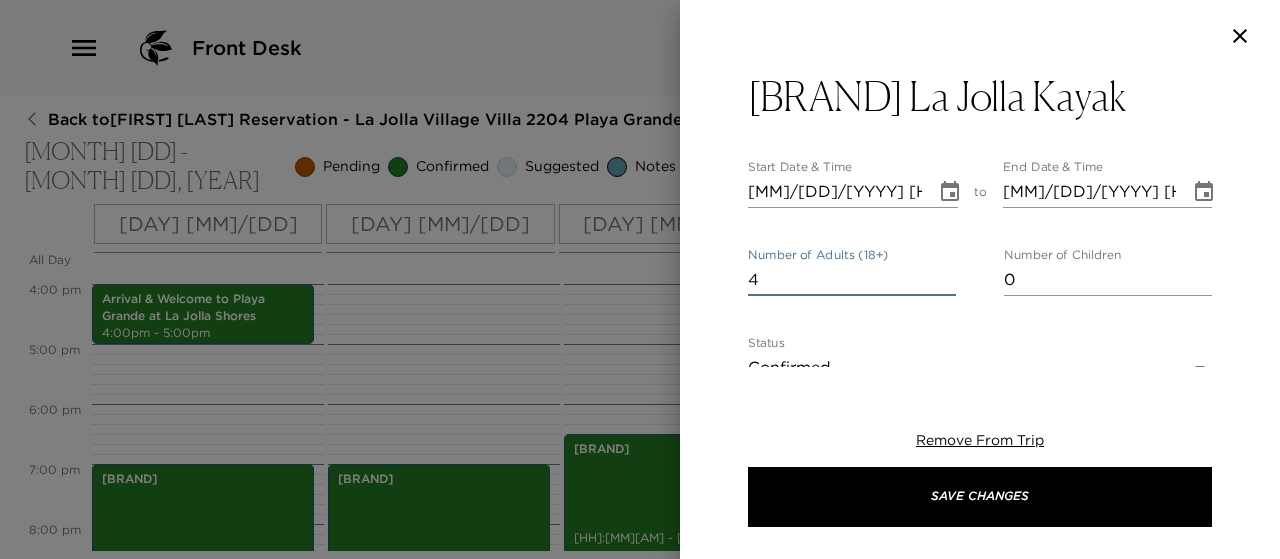 type on "4" 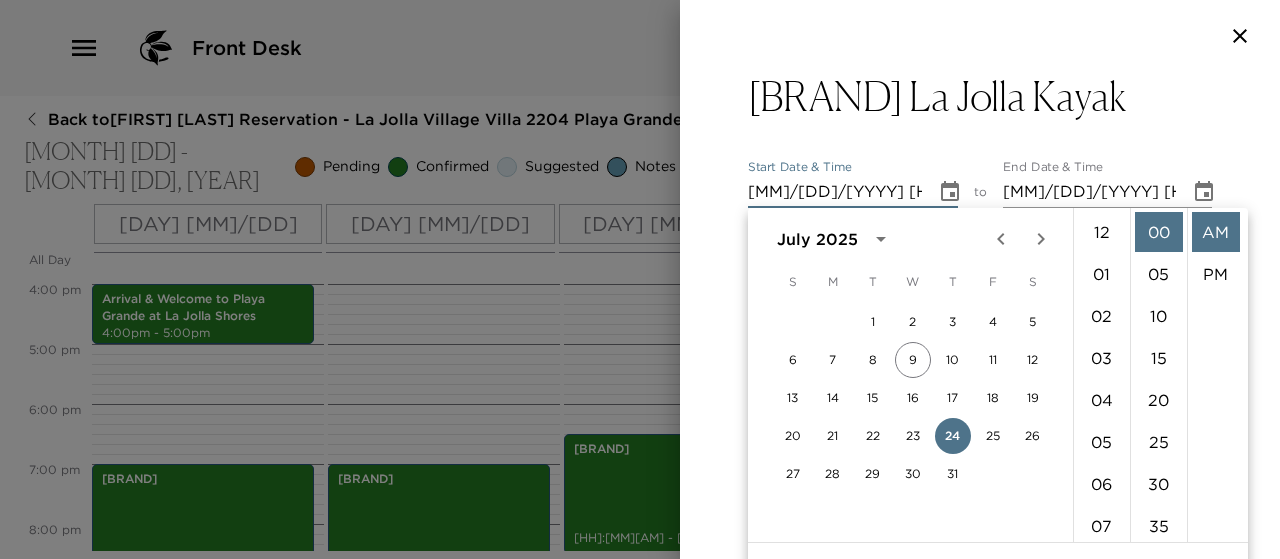scroll, scrollTop: 462, scrollLeft: 0, axis: vertical 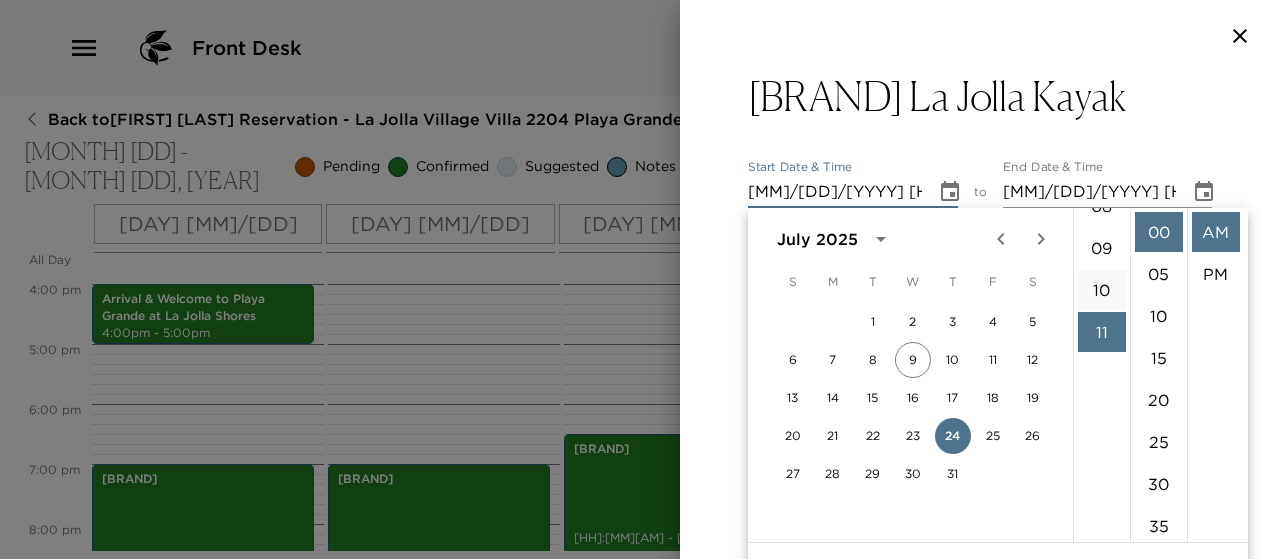 click on "10" at bounding box center [1102, 290] 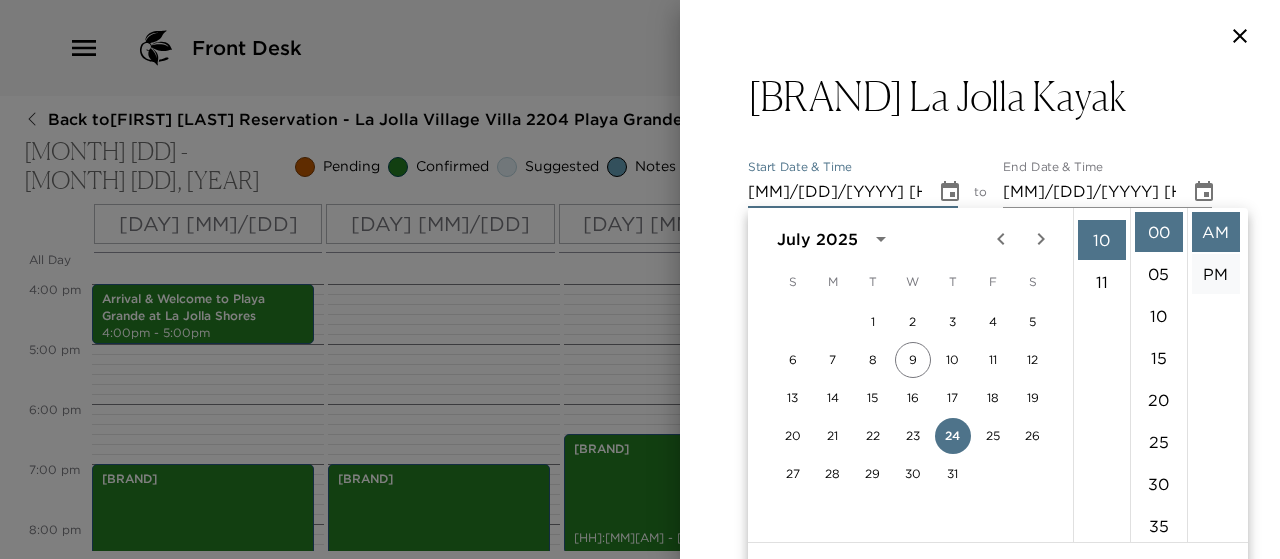 scroll, scrollTop: 420, scrollLeft: 0, axis: vertical 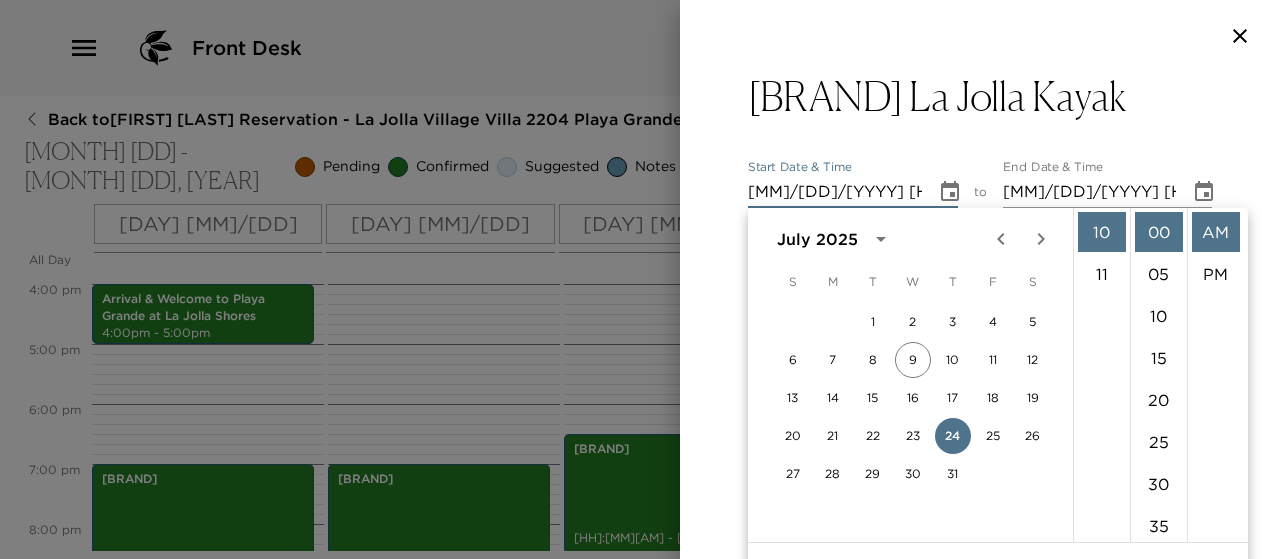 click at bounding box center [950, 192] 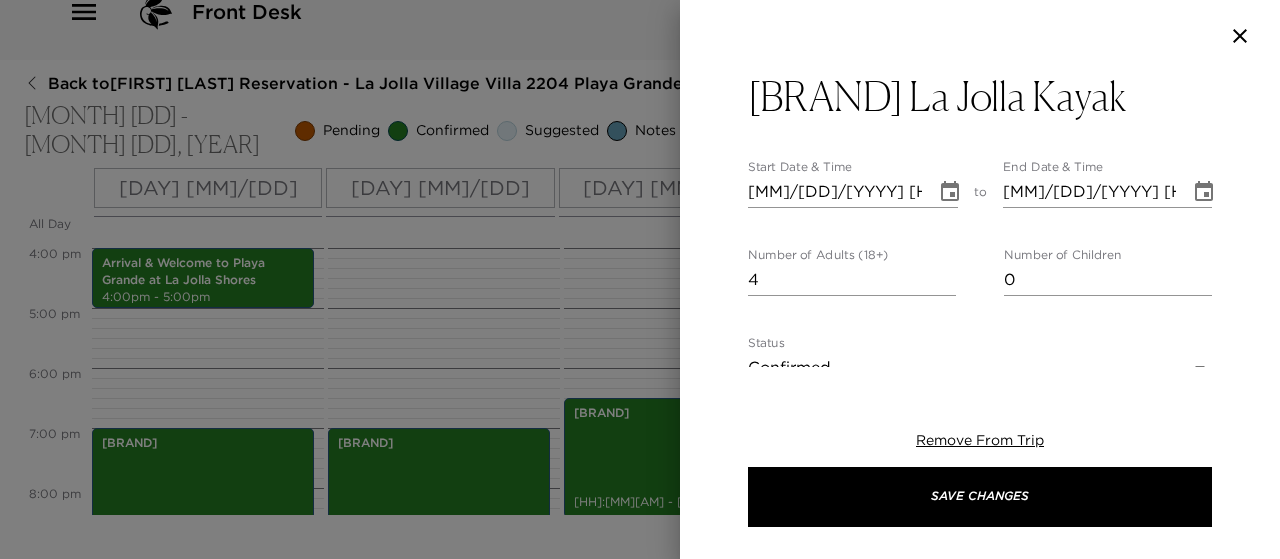 scroll, scrollTop: 0, scrollLeft: 0, axis: both 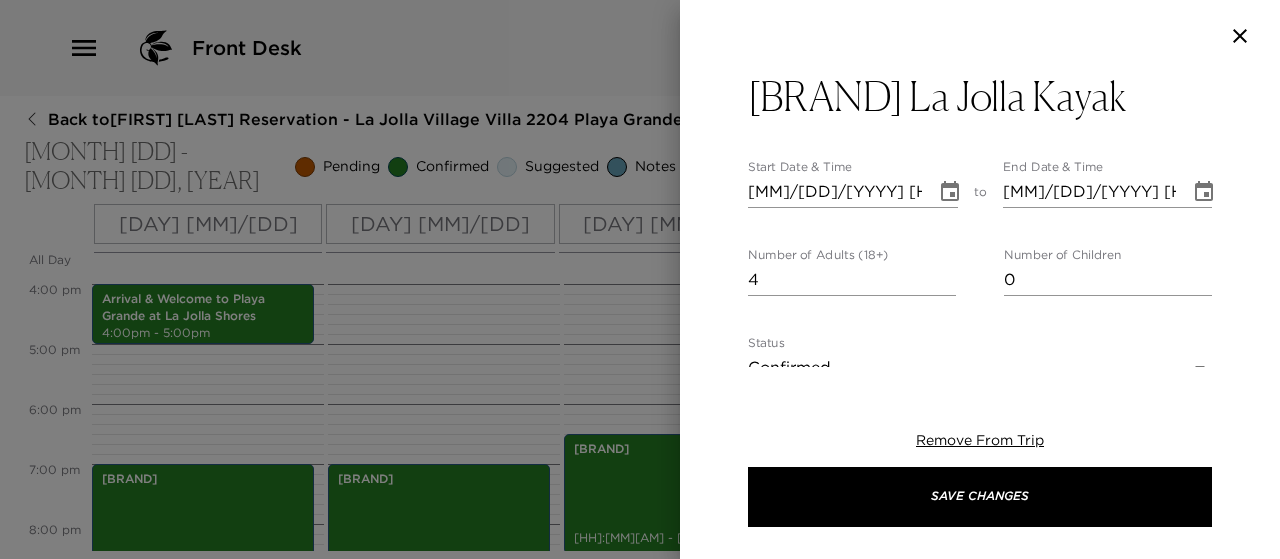 click at bounding box center [950, 191] 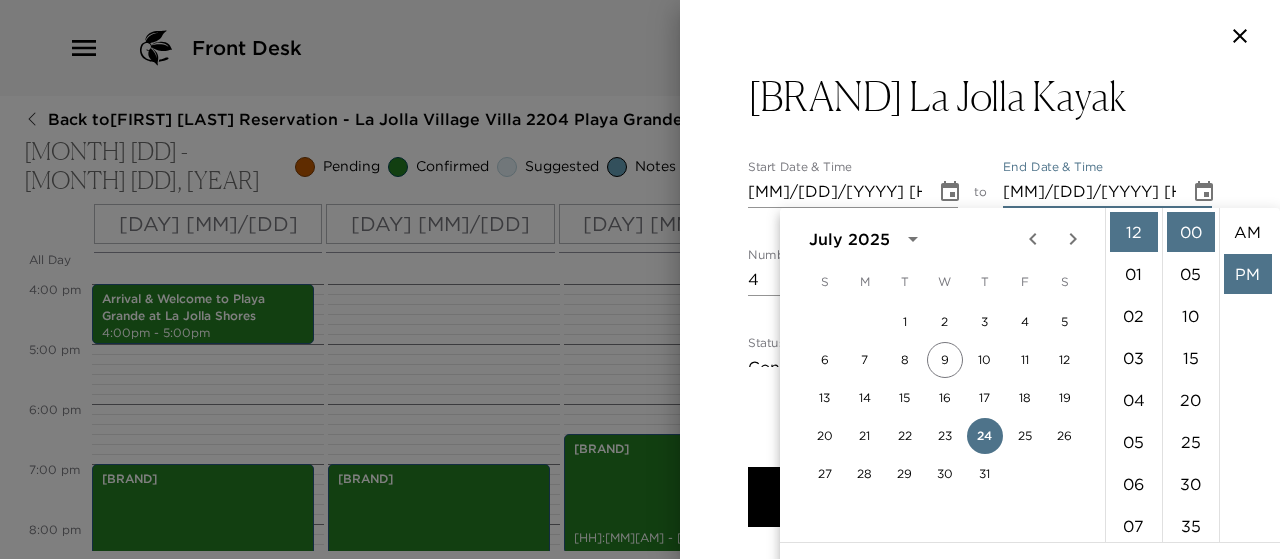 scroll, scrollTop: 42, scrollLeft: 0, axis: vertical 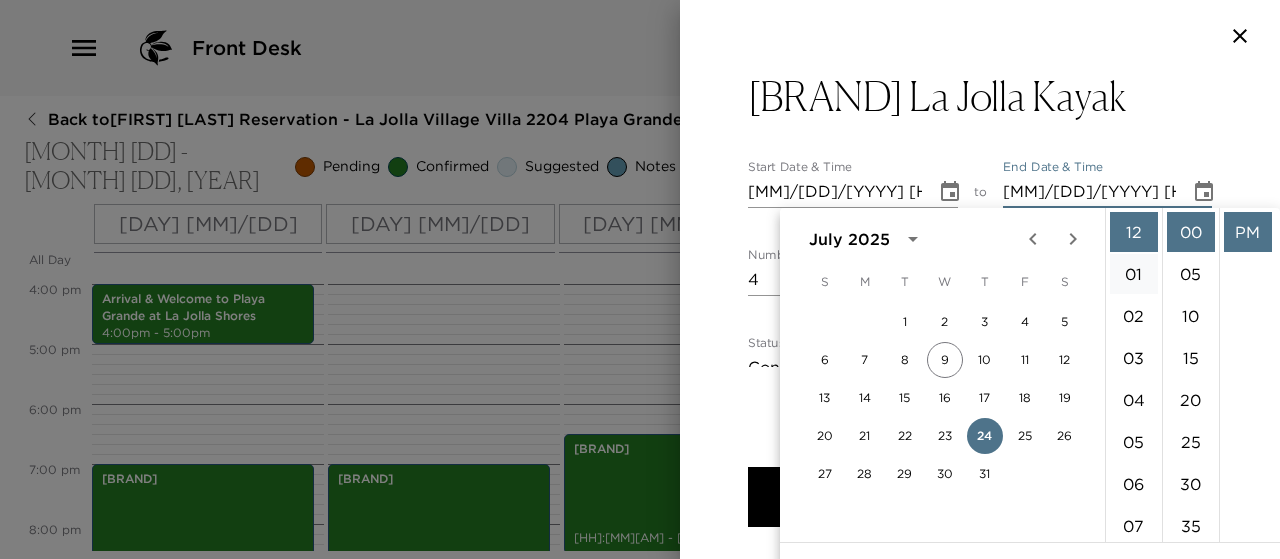 click on "01" at bounding box center (1134, 274) 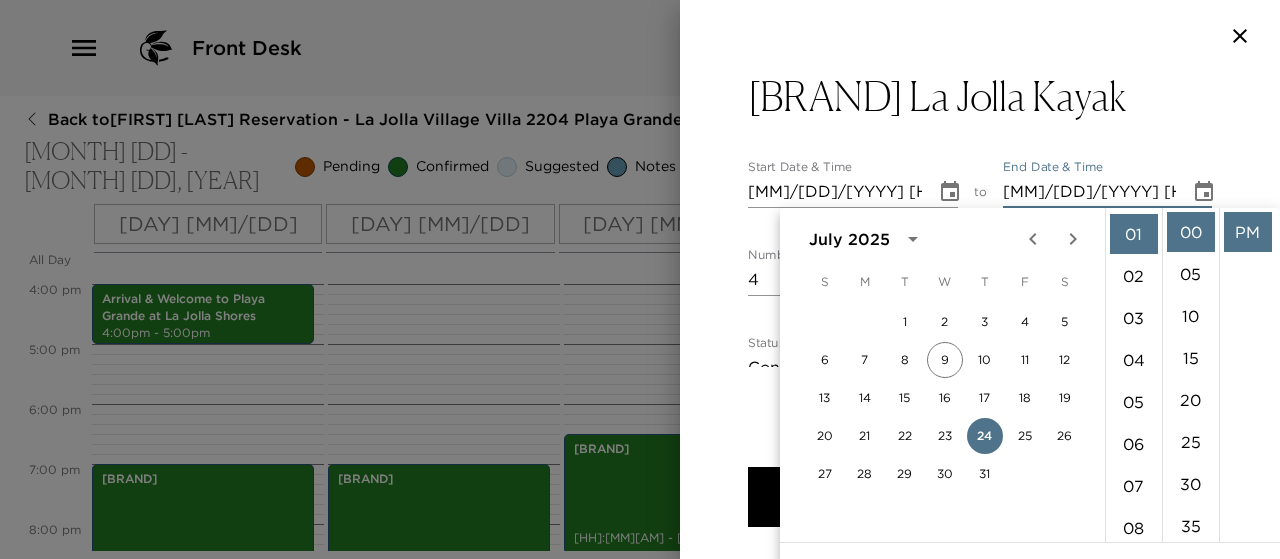 scroll, scrollTop: 42, scrollLeft: 0, axis: vertical 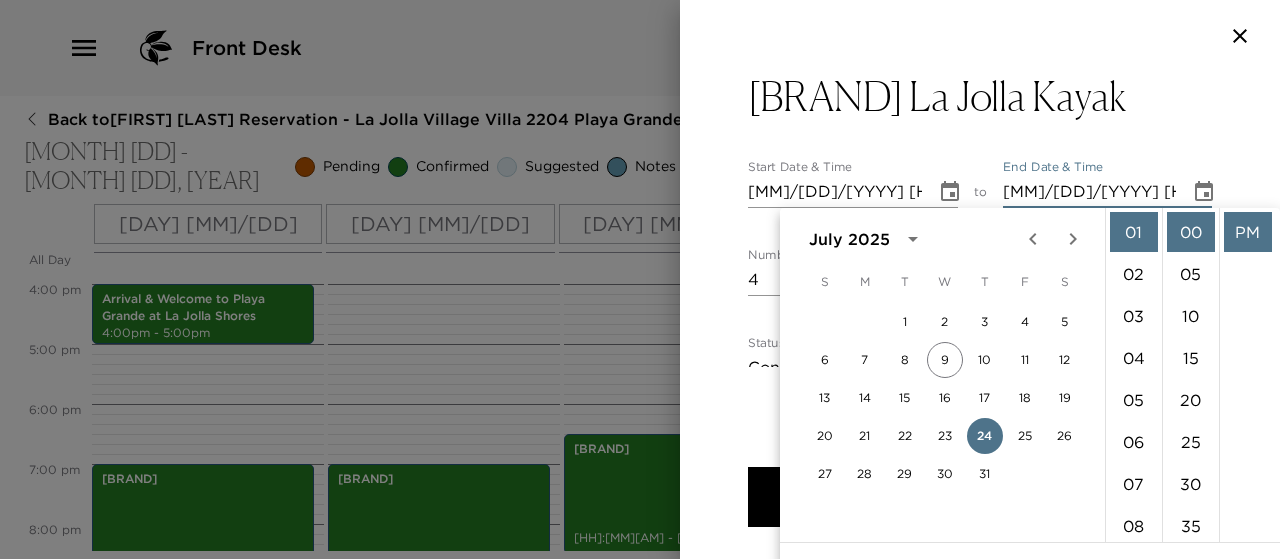 click at bounding box center (1204, 192) 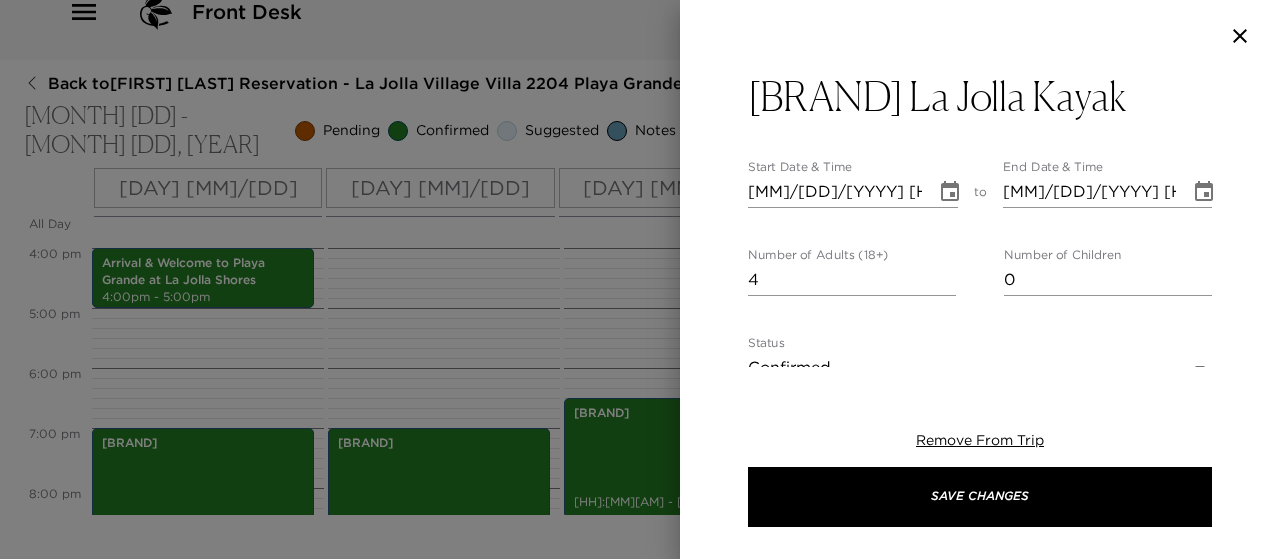 scroll, scrollTop: 0, scrollLeft: 0, axis: both 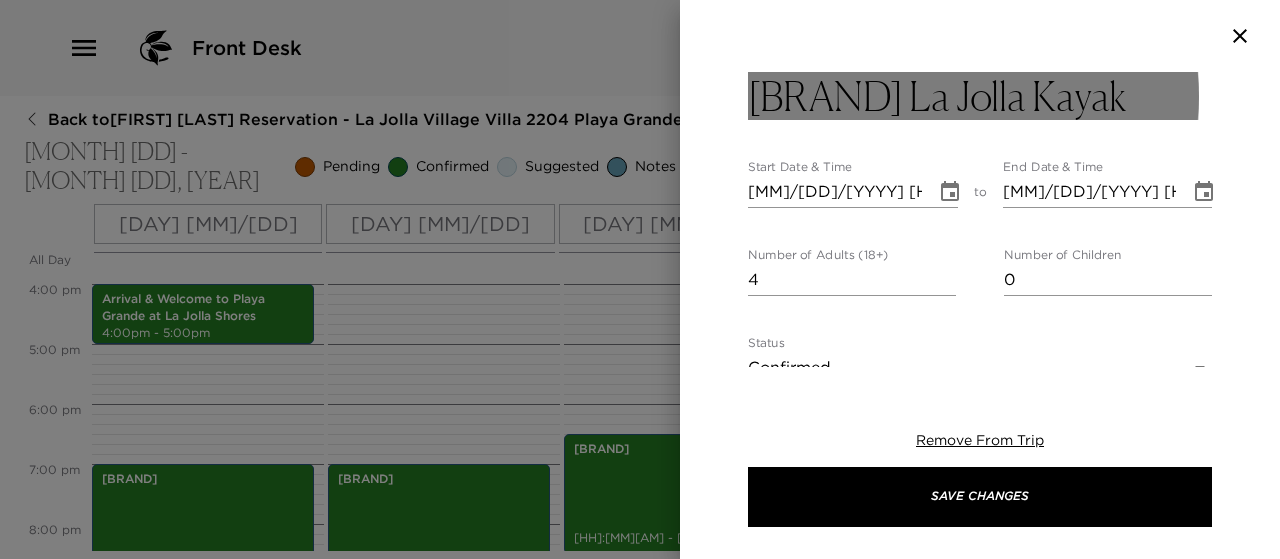 click on "[BRAND] La Jolla Kayak" at bounding box center [937, 96] 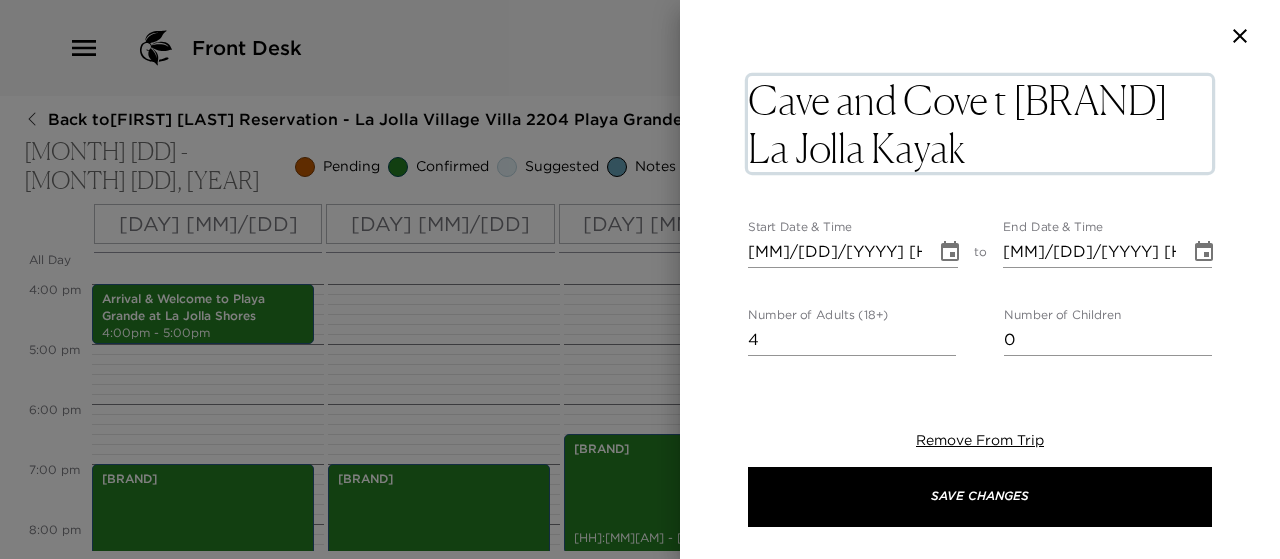 type on "Cave and Cove to [BRAND] La Jolla Kayak" 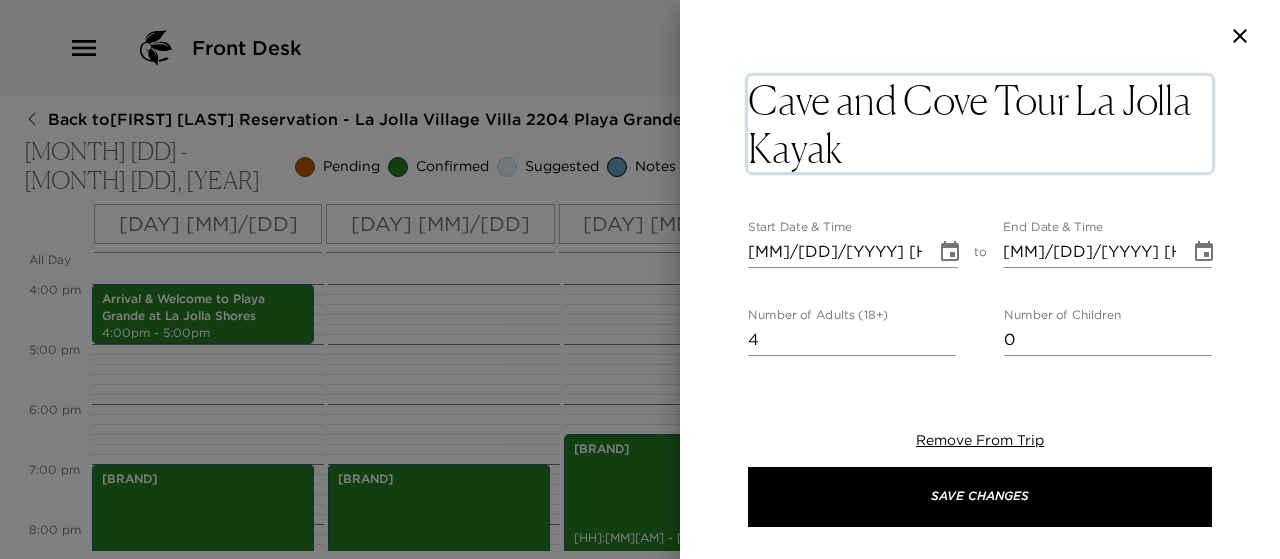 drag, startPoint x: 1069, startPoint y: 100, endPoint x: 726, endPoint y: 91, distance: 343.11804 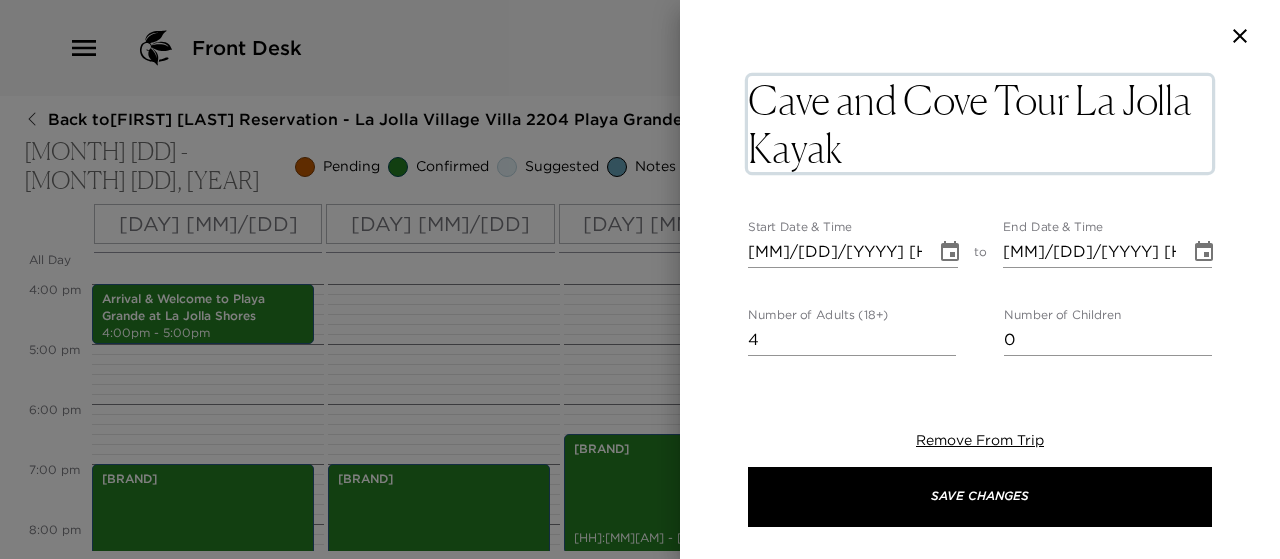 click on "Cost ​ x Address ​ 2199 Avenida De La Playa
San Diego California 92037
United States x Phone Number ​ +1 [PHONE] Email ​ Website ​ http://www.lajollakayak.com/ Cancellation Policy ​ undefined Recommended Attire ​ undefined Age Range ​ undefined Remove From Trip Save Changes" at bounding box center [980, 219] 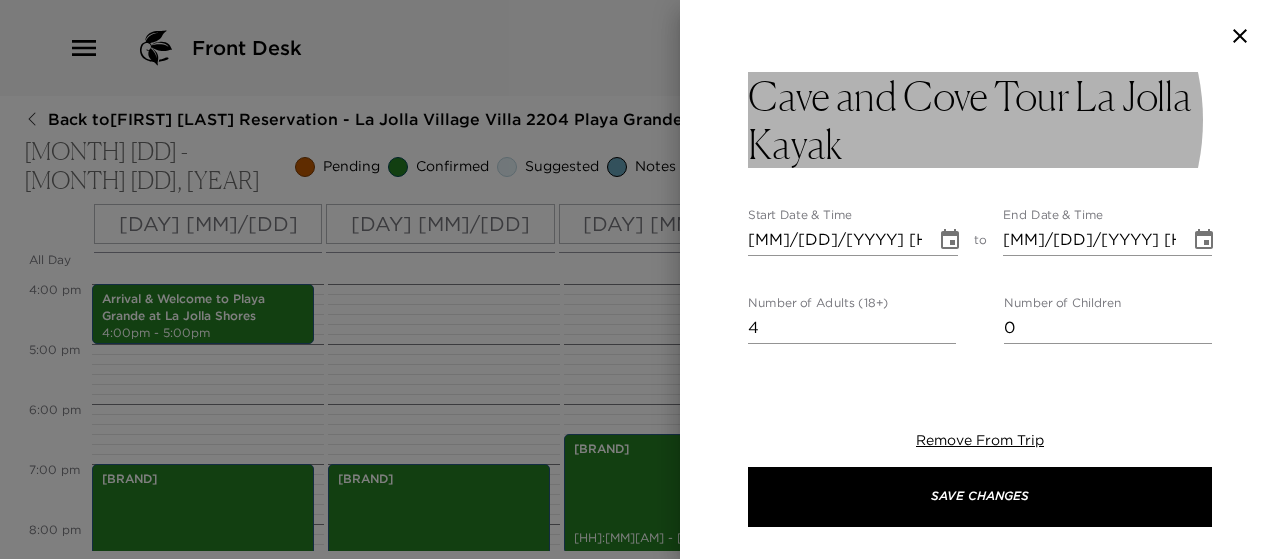 click on "Cave and Cove Tour La Jolla Kayak" at bounding box center (980, 120) 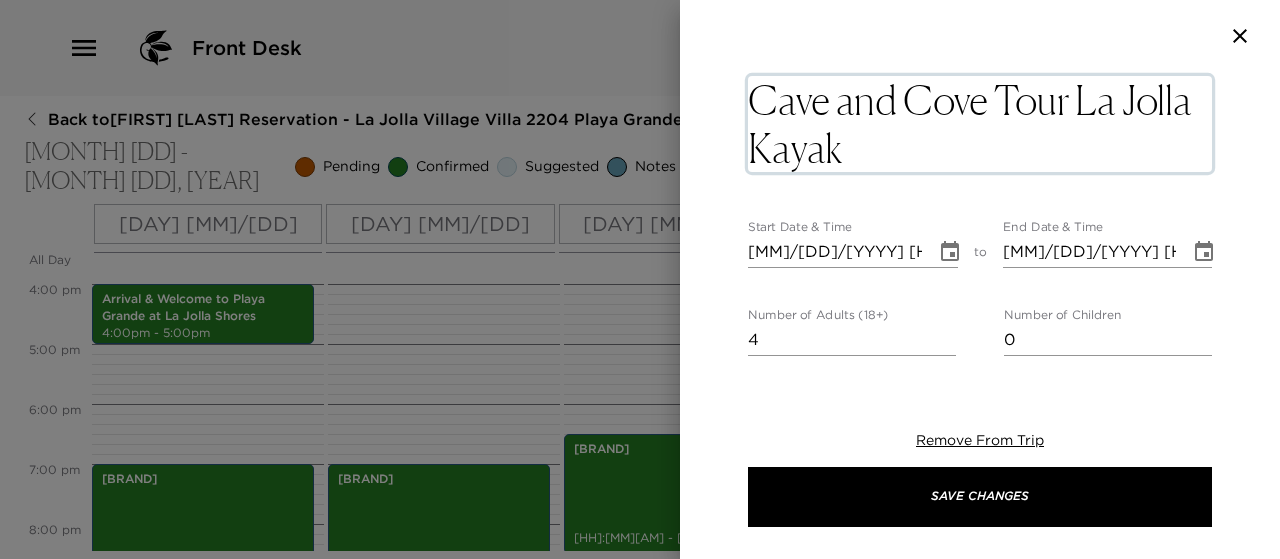 drag, startPoint x: 753, startPoint y: 99, endPoint x: 1076, endPoint y: 100, distance: 323.00156 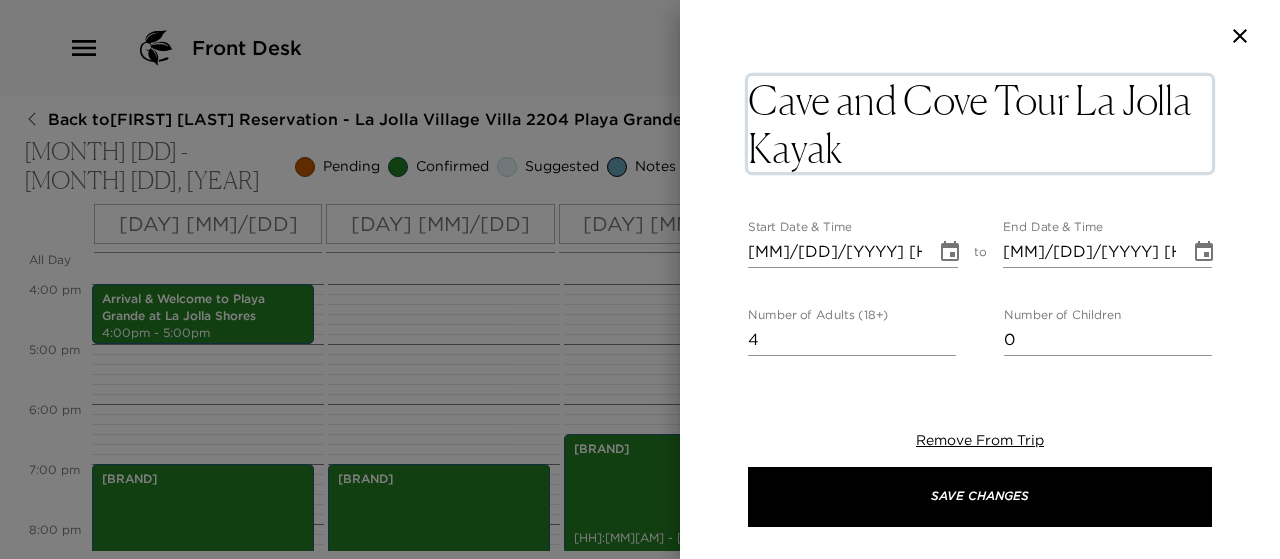 click on "Cave and Cove Tour La Jolla Kayak" at bounding box center (980, 124) 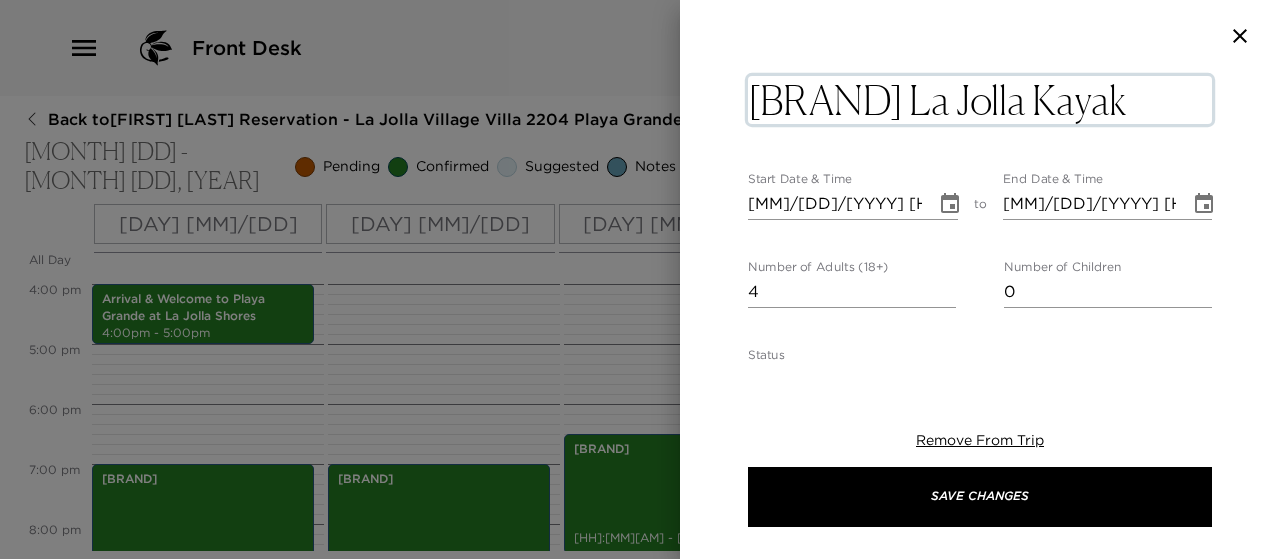 click on "[BRAND] La Jolla Kayak" at bounding box center (980, 100) 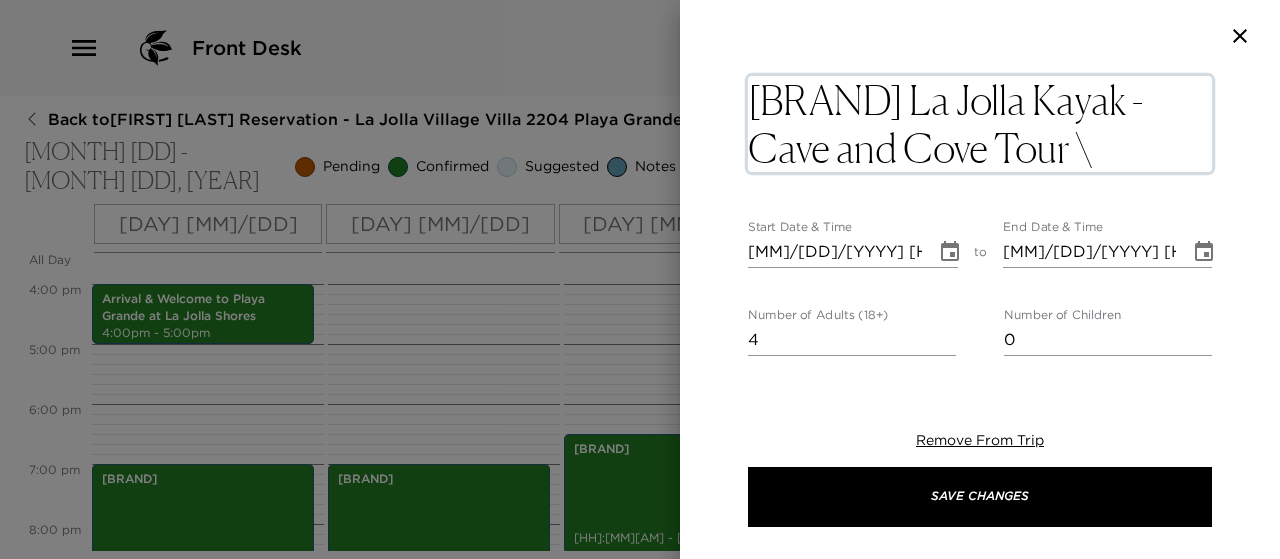 type on "[BRAND] La Jolla Kayak - Cave and Cove Tour" 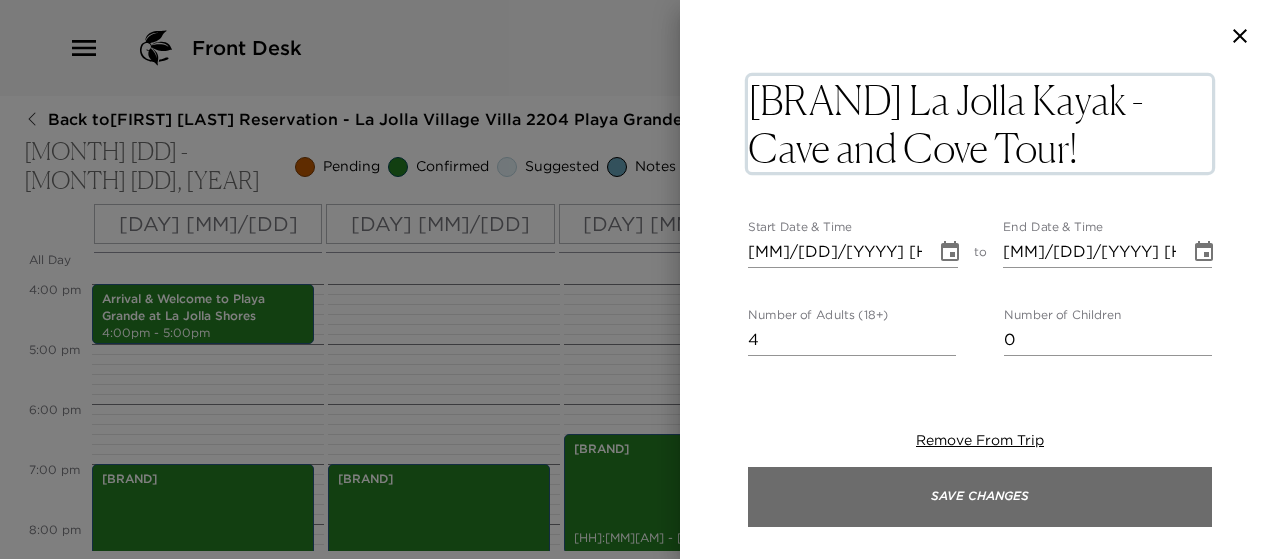 click on "Save Changes" at bounding box center (980, 497) 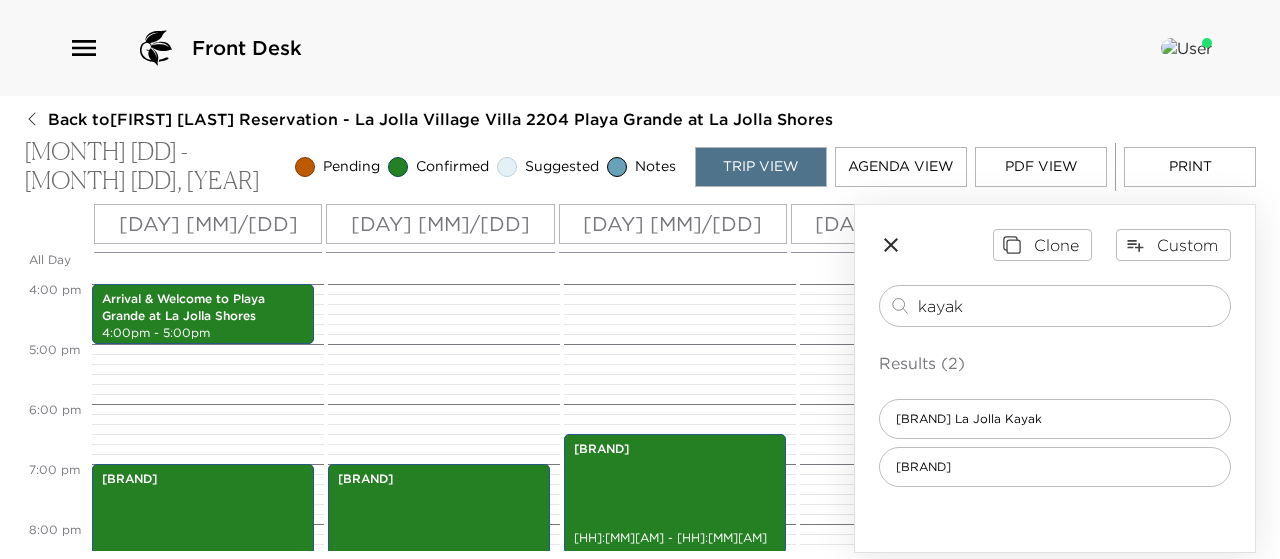 click on "[DAY] [MM]/[DD]" at bounding box center (208, 224) 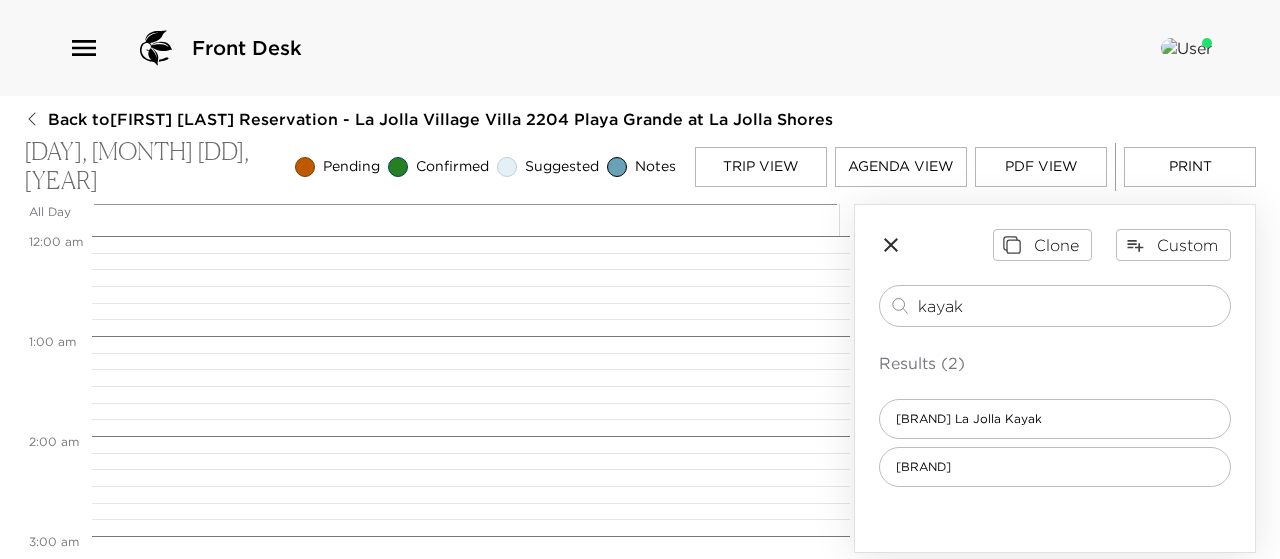 scroll, scrollTop: 1850, scrollLeft: 0, axis: vertical 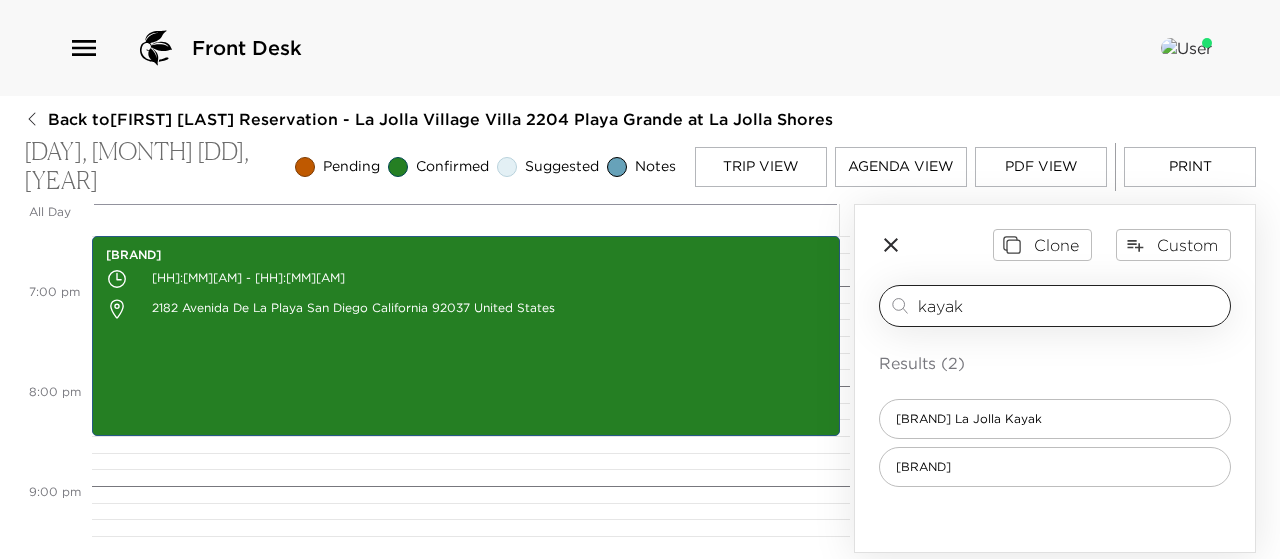 click on "kayak" at bounding box center (1070, 305) 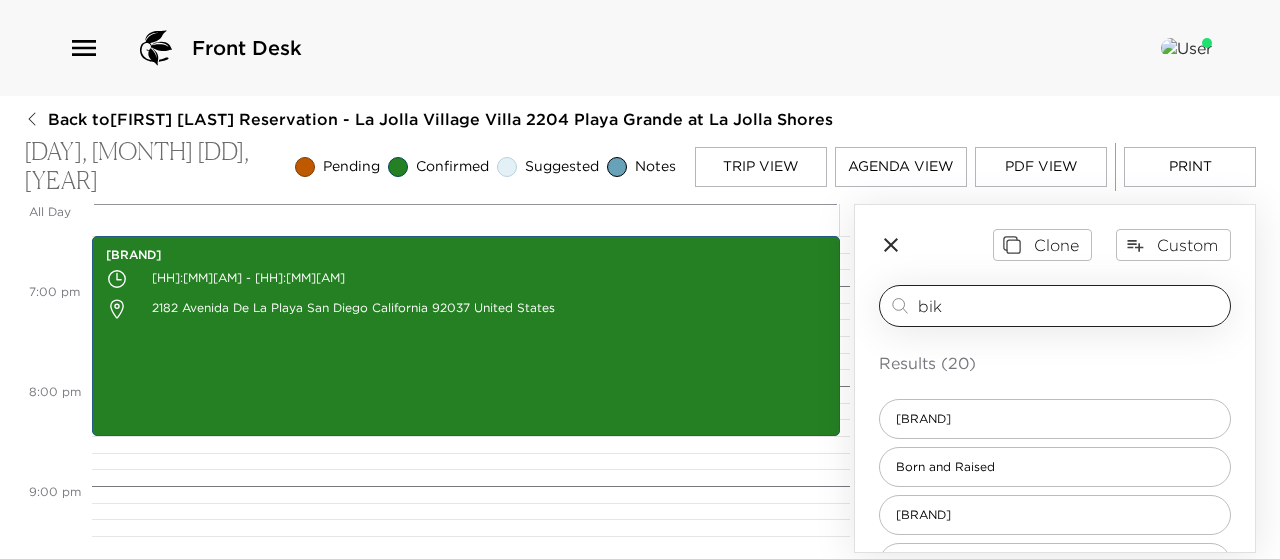 type on "bike" 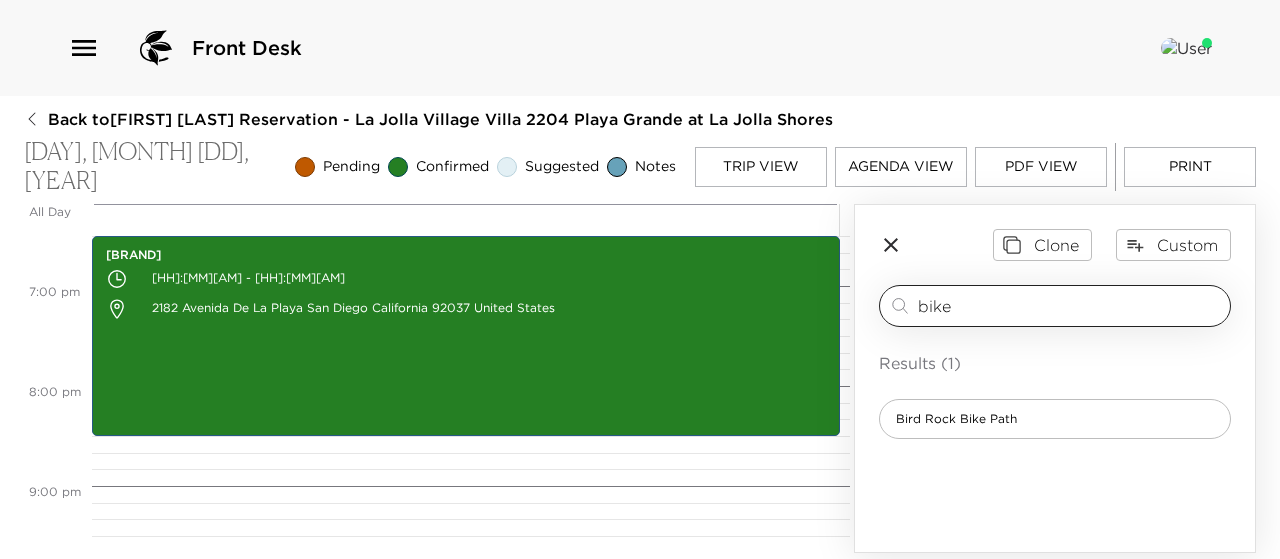 click on "bike" at bounding box center (1070, 305) 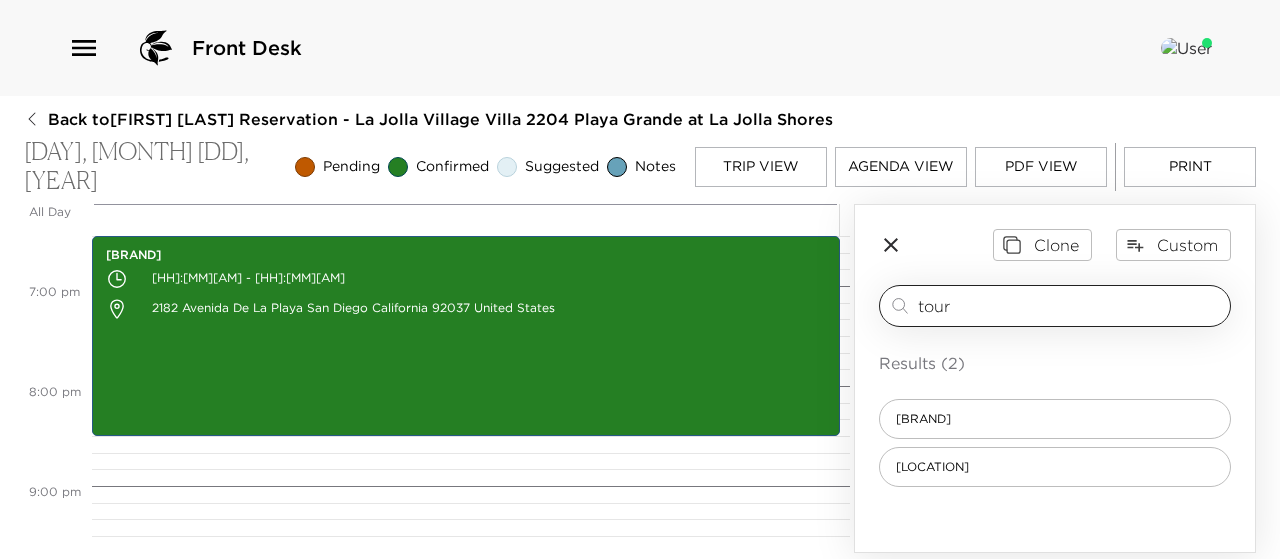 click on "tour" at bounding box center [1070, 305] 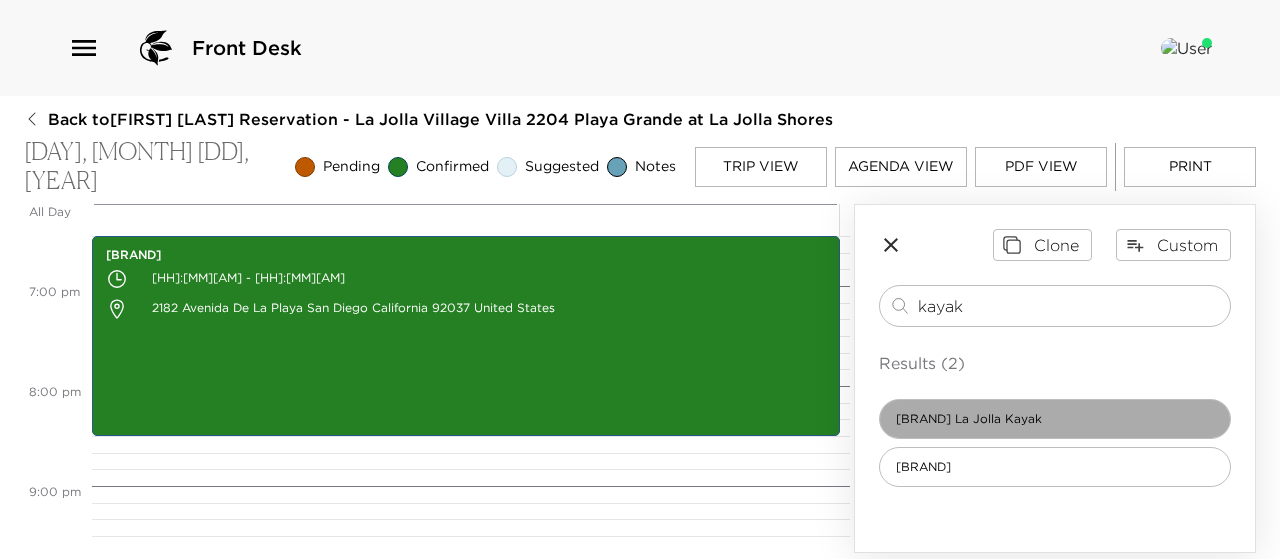 click on "[BRAND] La Jolla Kayak" at bounding box center (1055, 419) 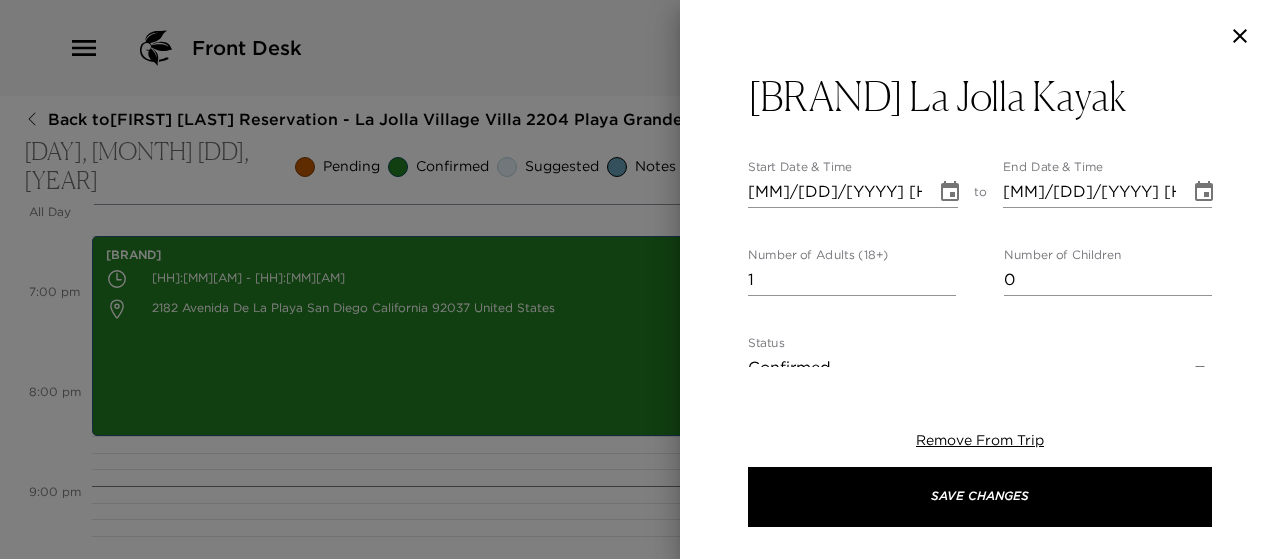 click on "1" at bounding box center [852, 280] 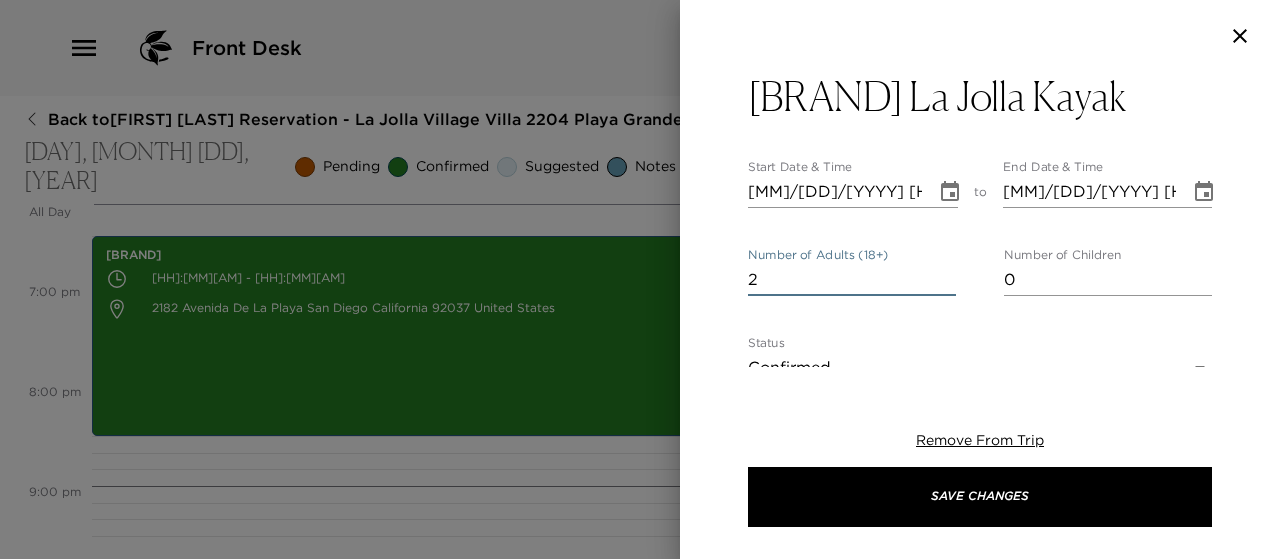 click on "2" at bounding box center [852, 280] 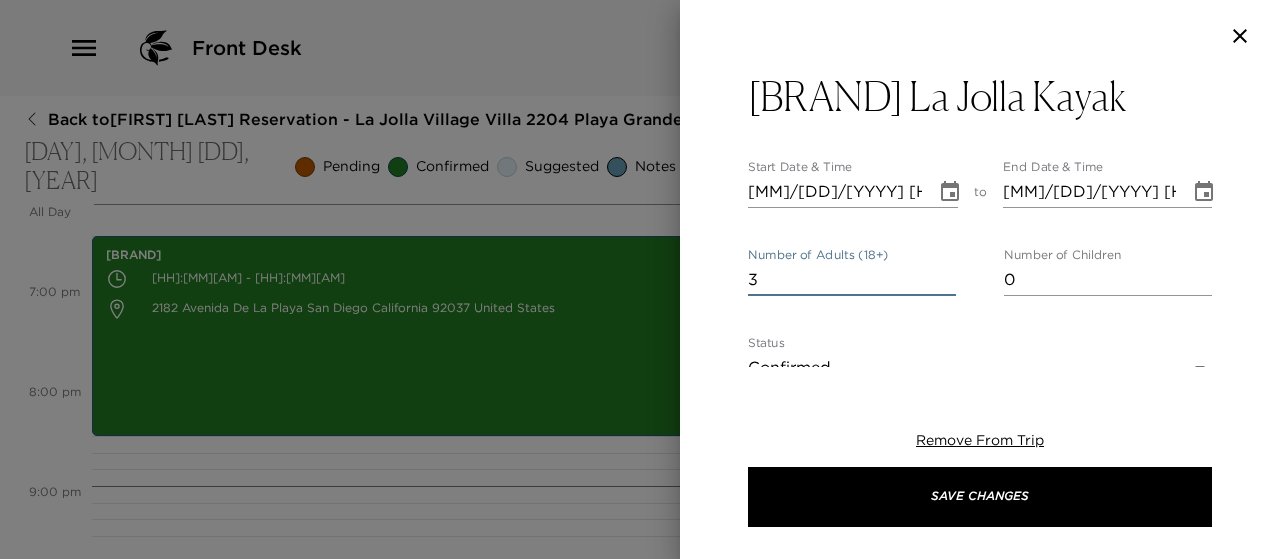 click on "3" at bounding box center (852, 280) 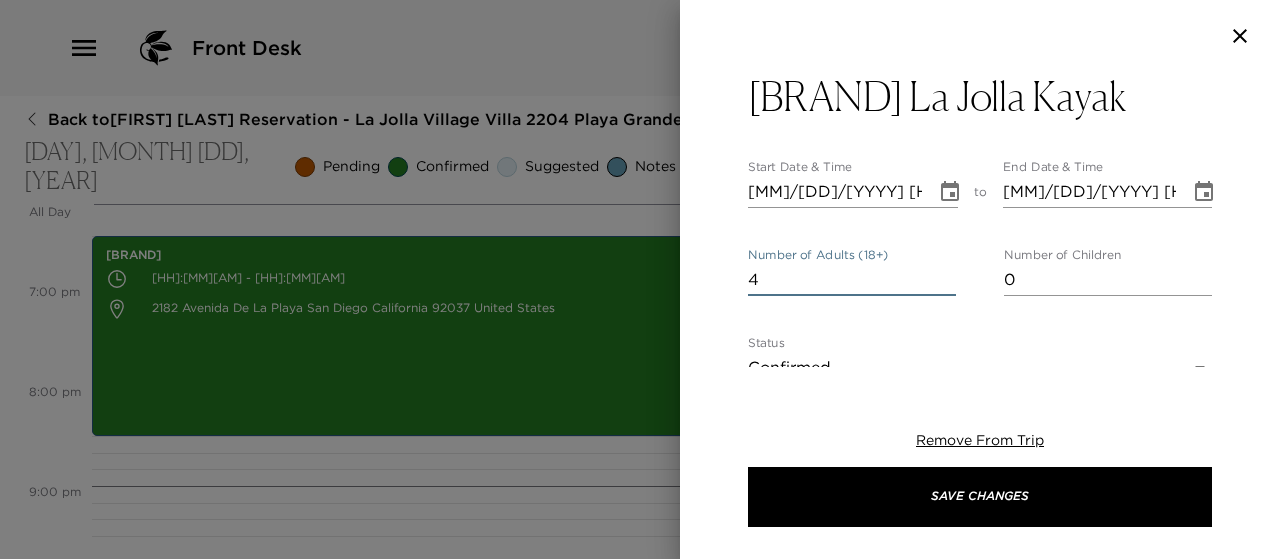 type on "4" 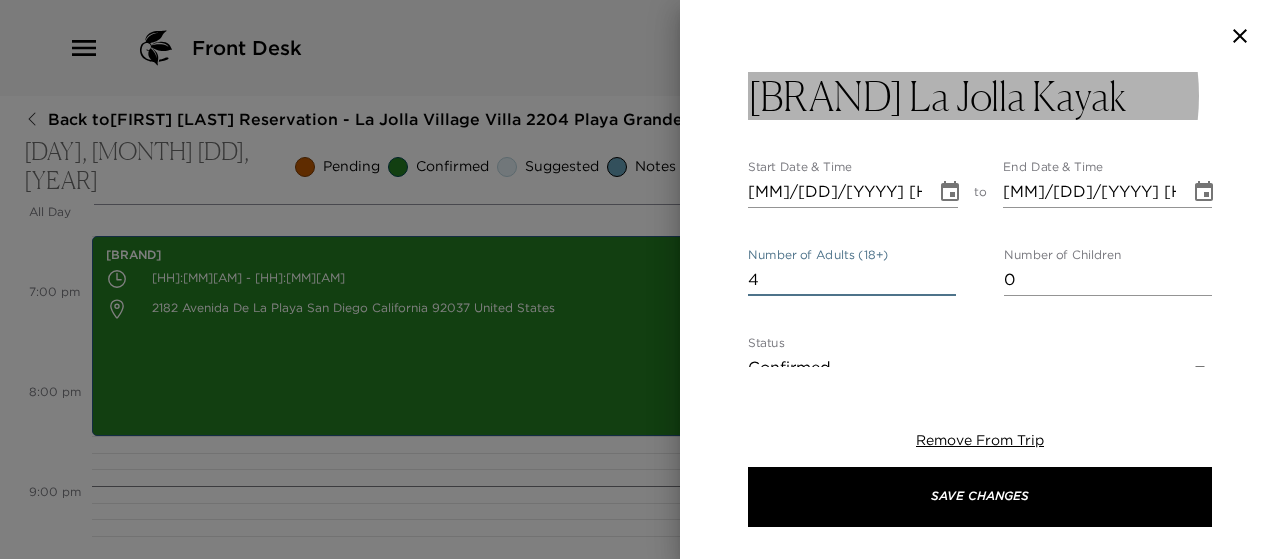 click on "[BRAND] La Jolla Kayak" at bounding box center [937, 96] 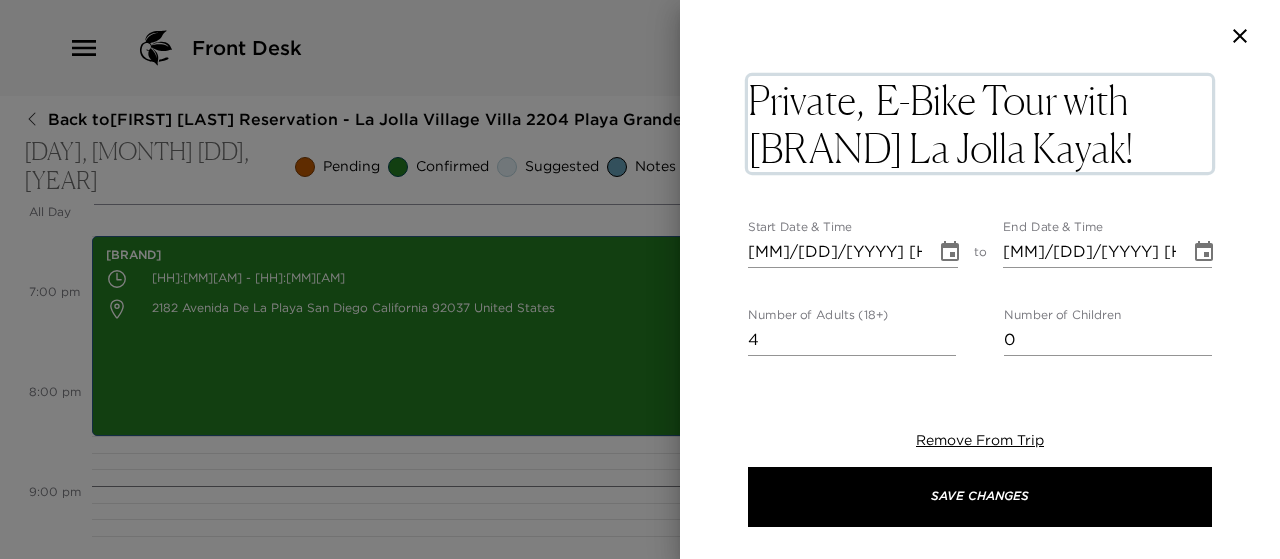 type on "Private, G E-Bike Tour with [BRAND] La Jolla Kayak!" 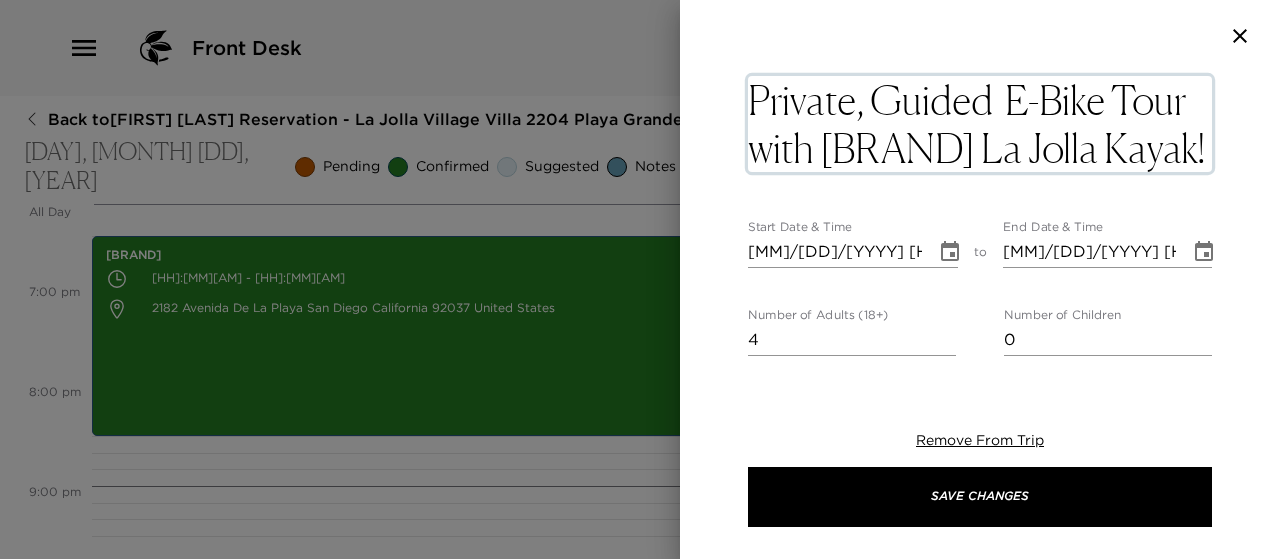 click at bounding box center (950, 252) 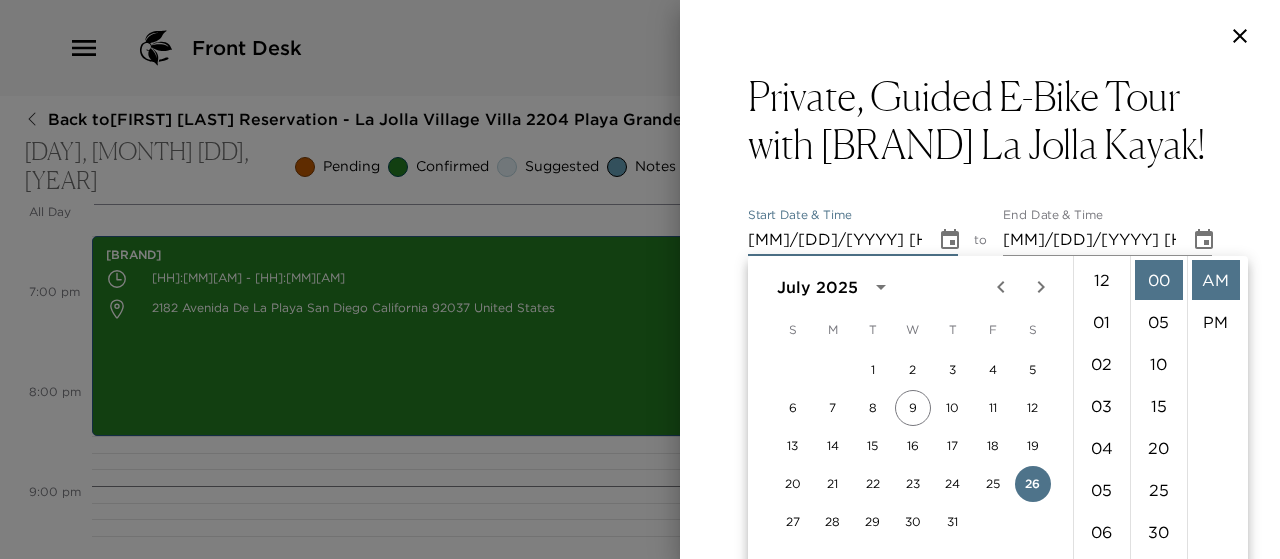 scroll, scrollTop: 462, scrollLeft: 0, axis: vertical 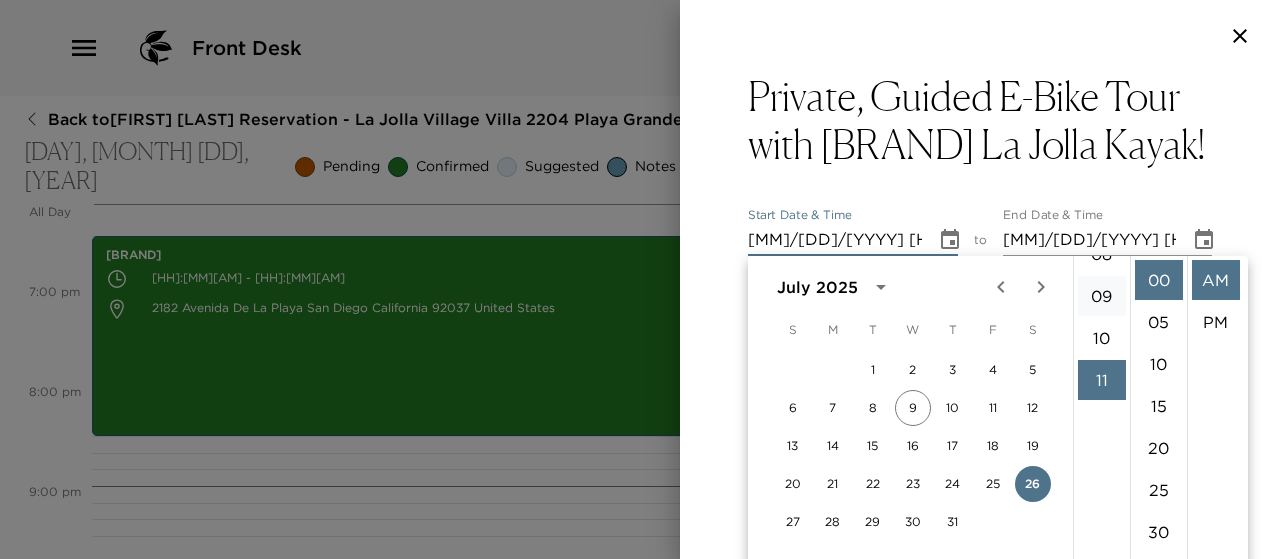 click on "10" at bounding box center [1102, 338] 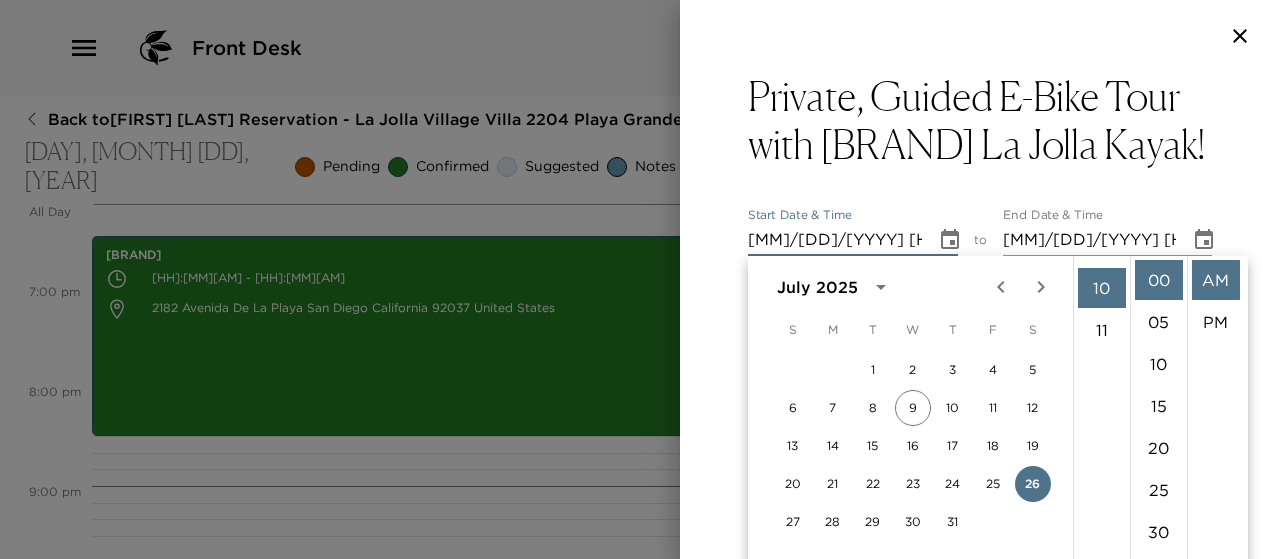 scroll, scrollTop: 420, scrollLeft: 0, axis: vertical 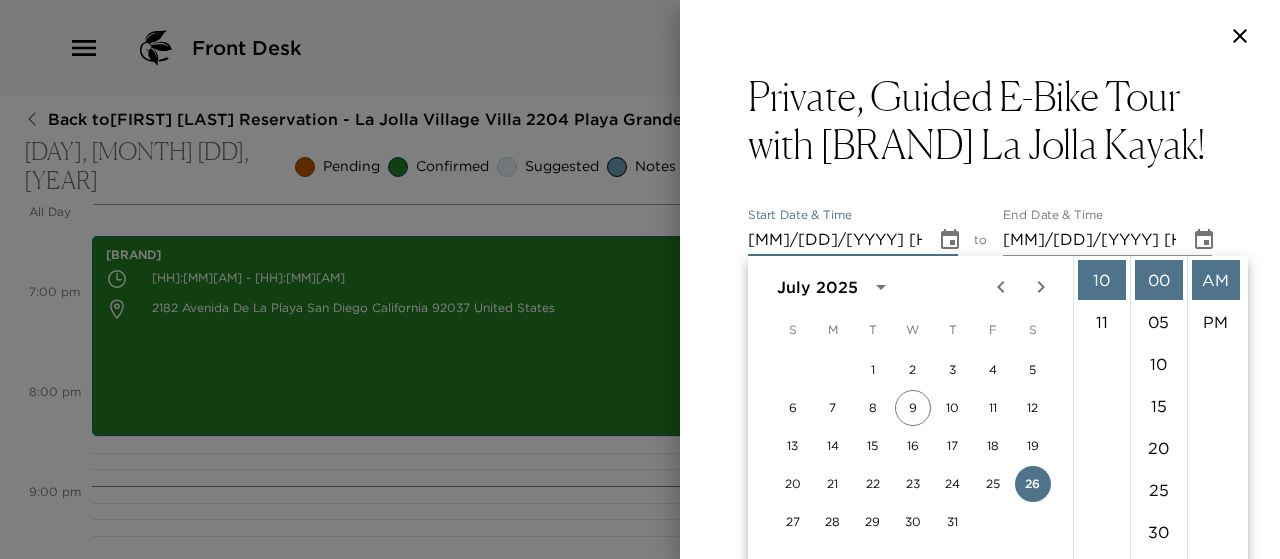 click at bounding box center (950, 240) 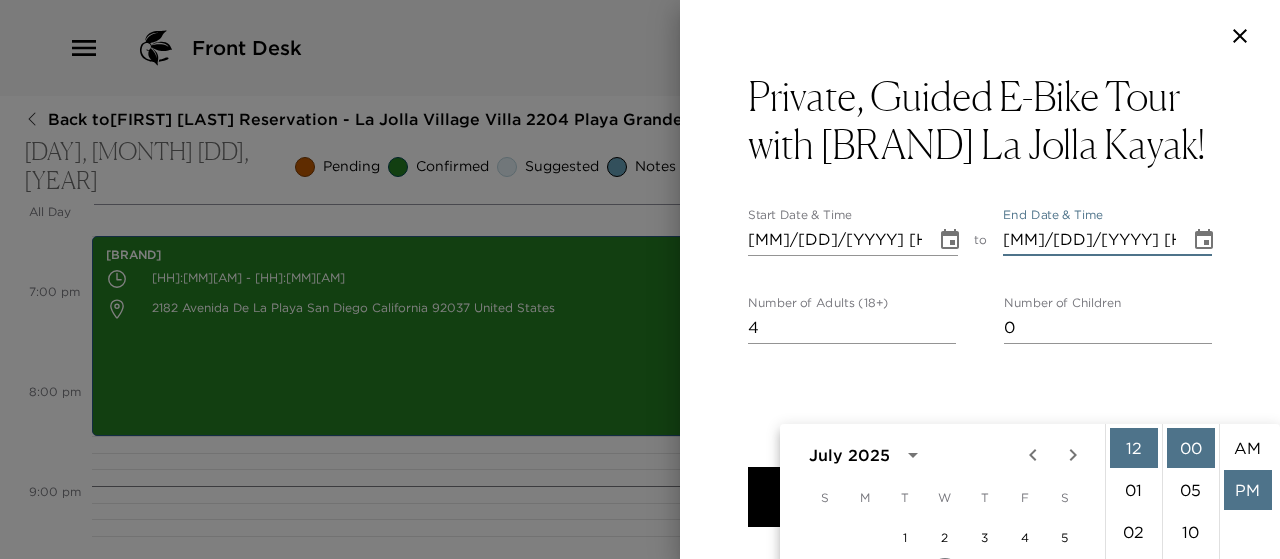 scroll, scrollTop: 168, scrollLeft: 0, axis: vertical 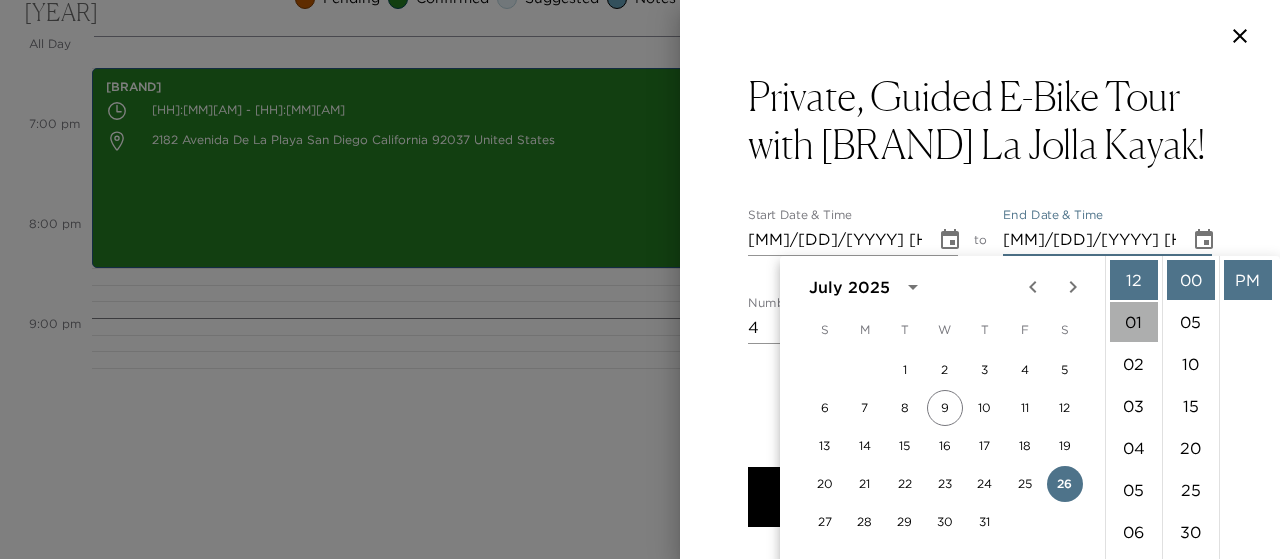 click on "01" at bounding box center (1134, 322) 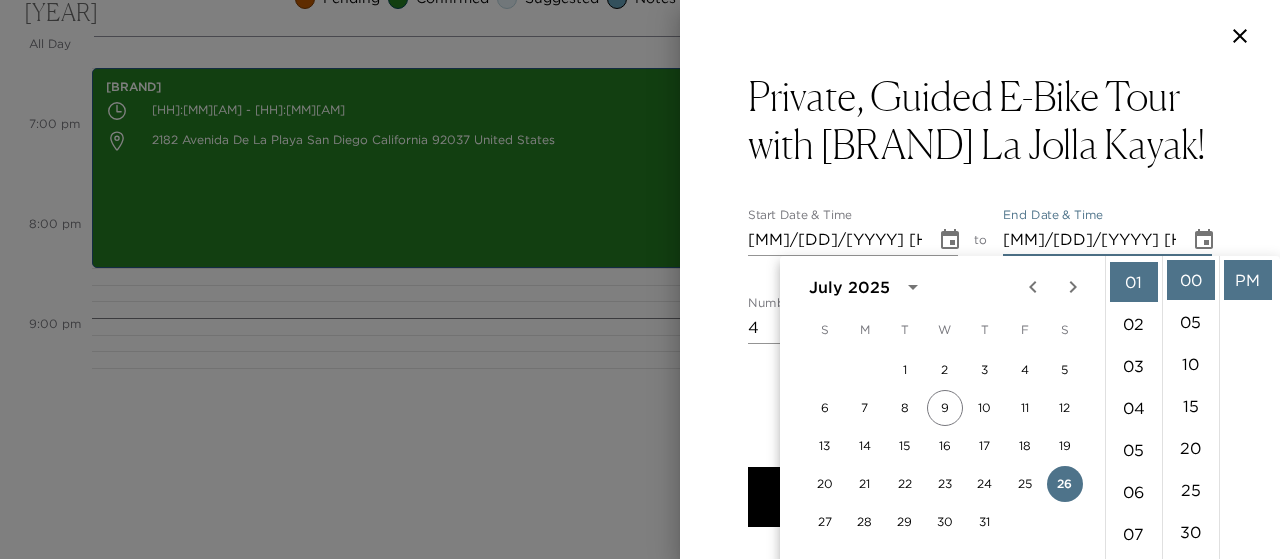 scroll, scrollTop: 42, scrollLeft: 0, axis: vertical 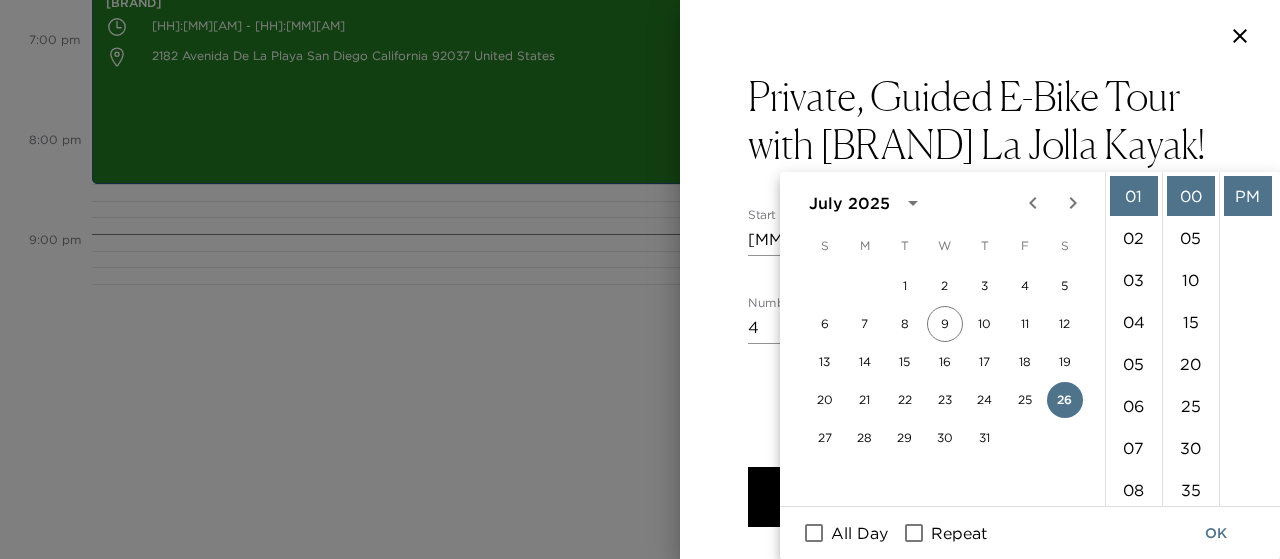 click at bounding box center [1204, 239] 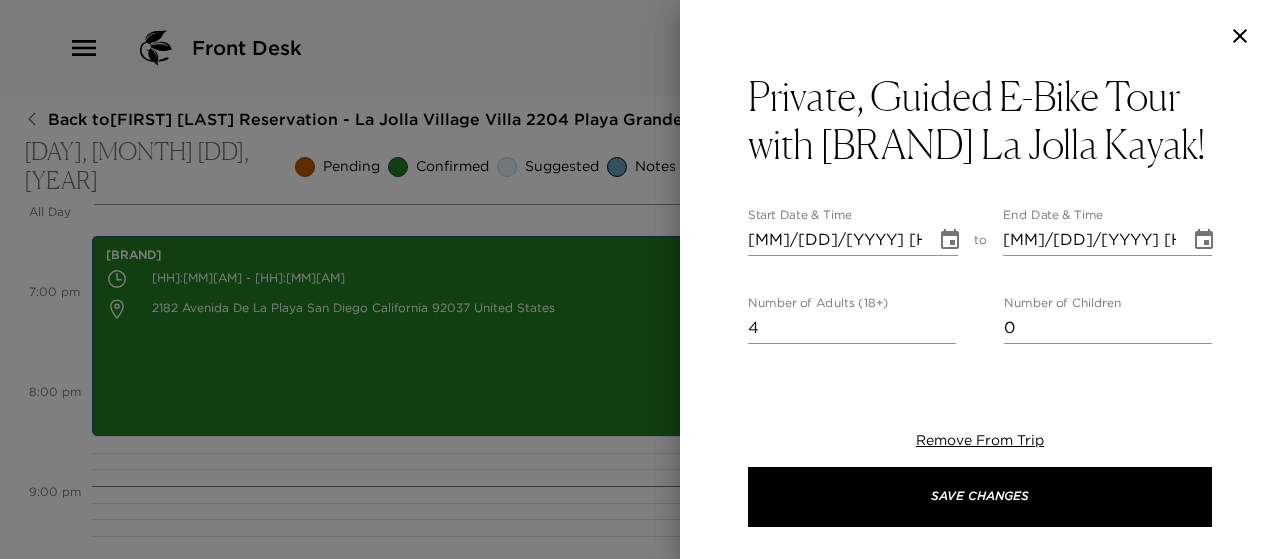 scroll, scrollTop: 0, scrollLeft: 0, axis: both 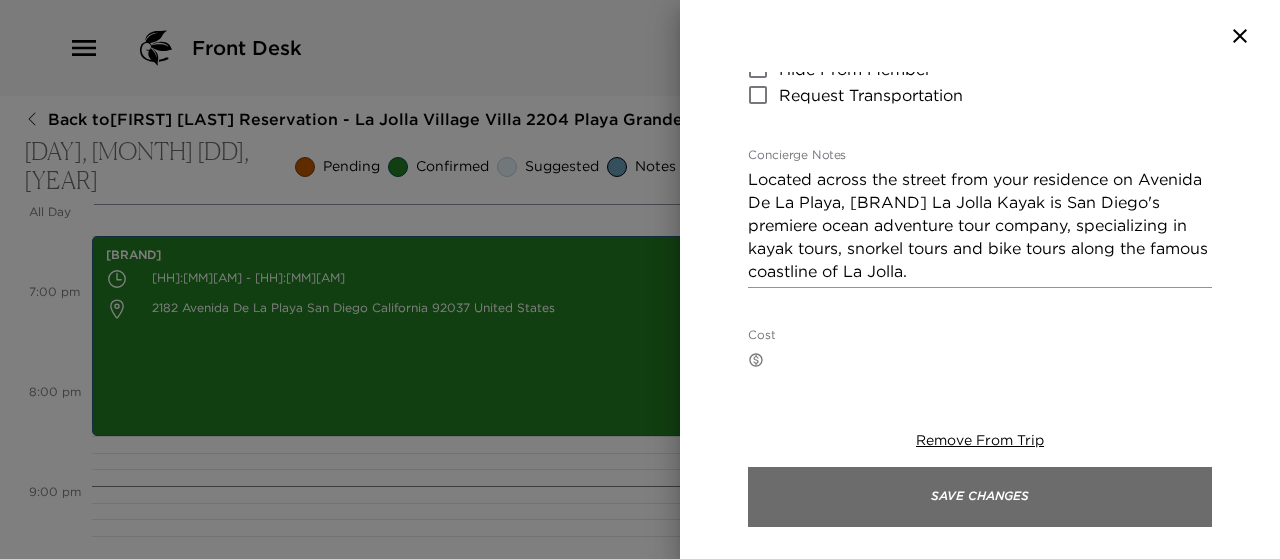 click on "Save Changes" at bounding box center (980, 497) 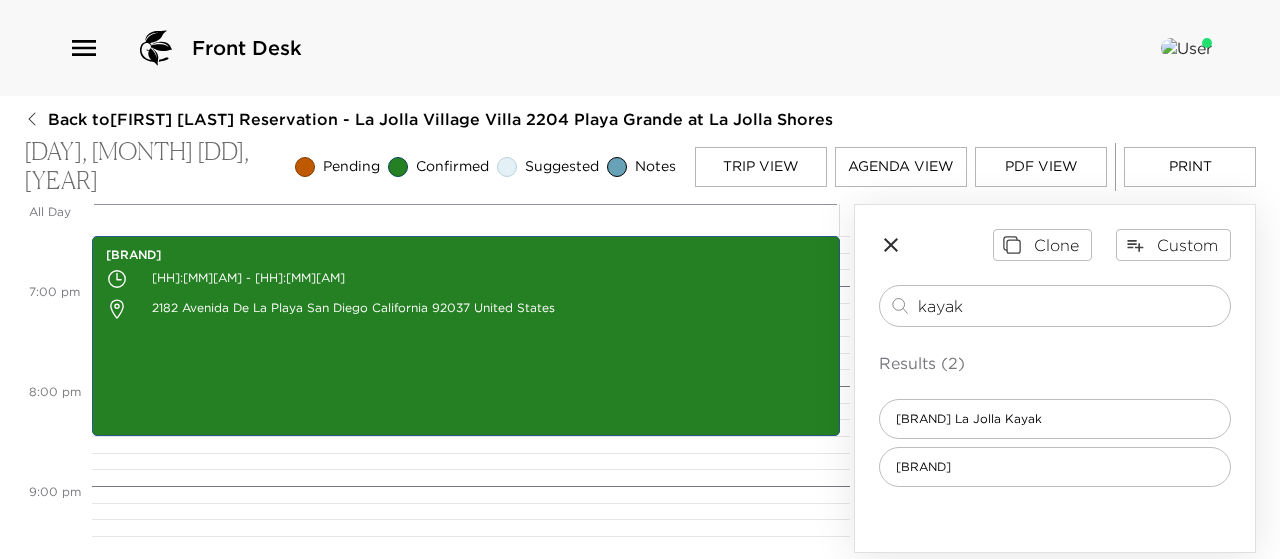 click on "PDF View" at bounding box center (1041, 167) 